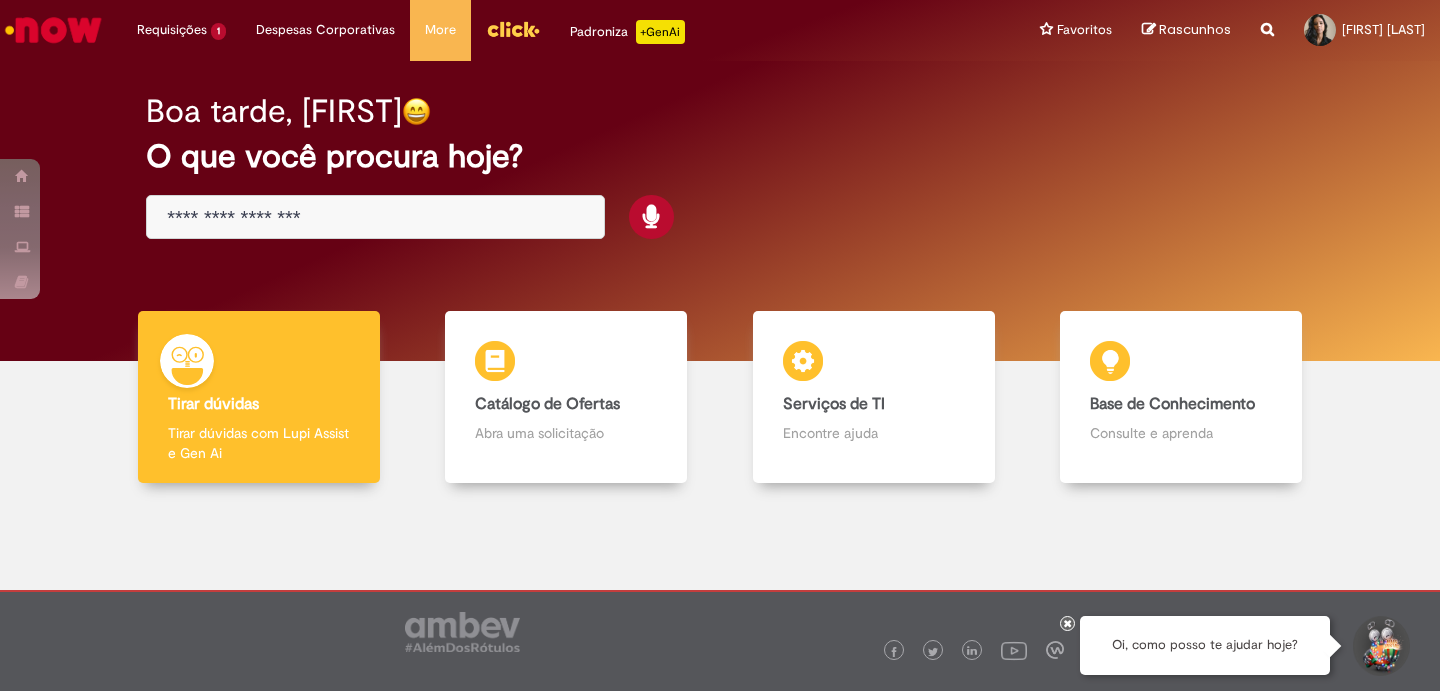 scroll, scrollTop: 0, scrollLeft: 0, axis: both 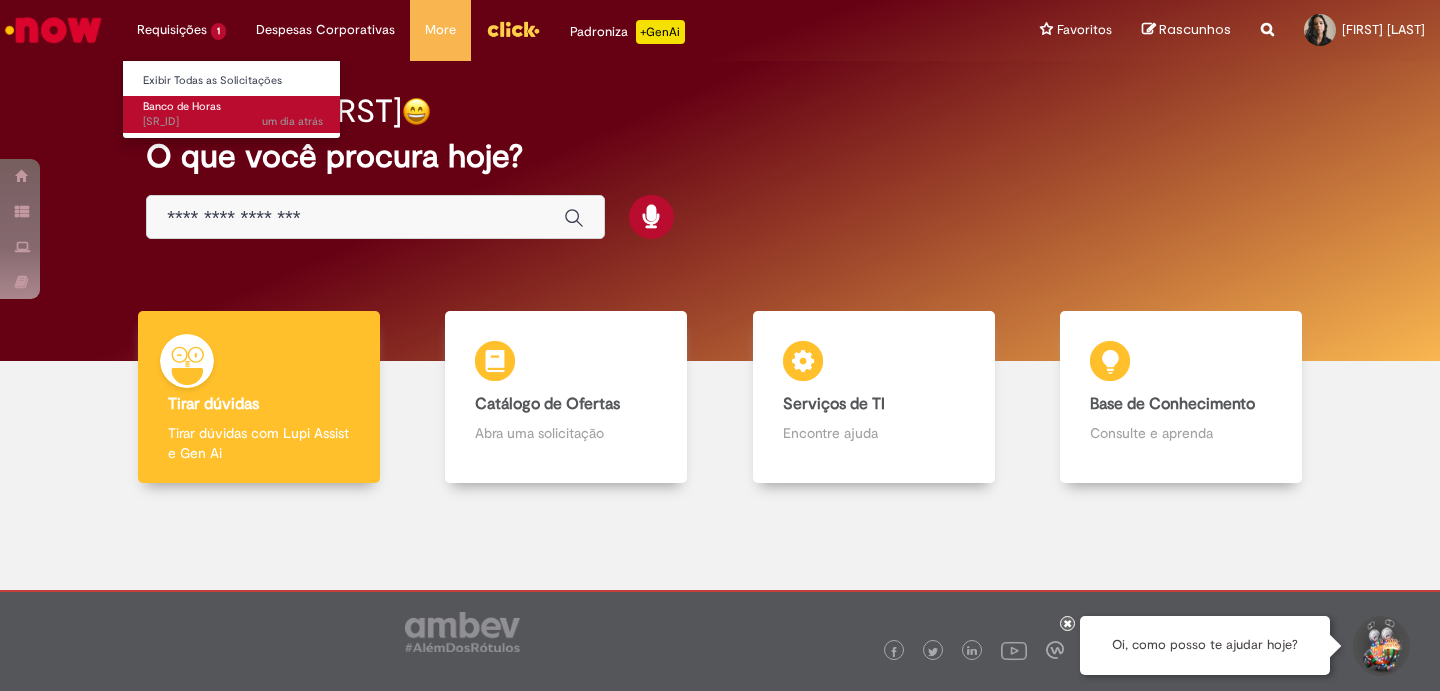 click on "Banco de Horas" at bounding box center (182, 106) 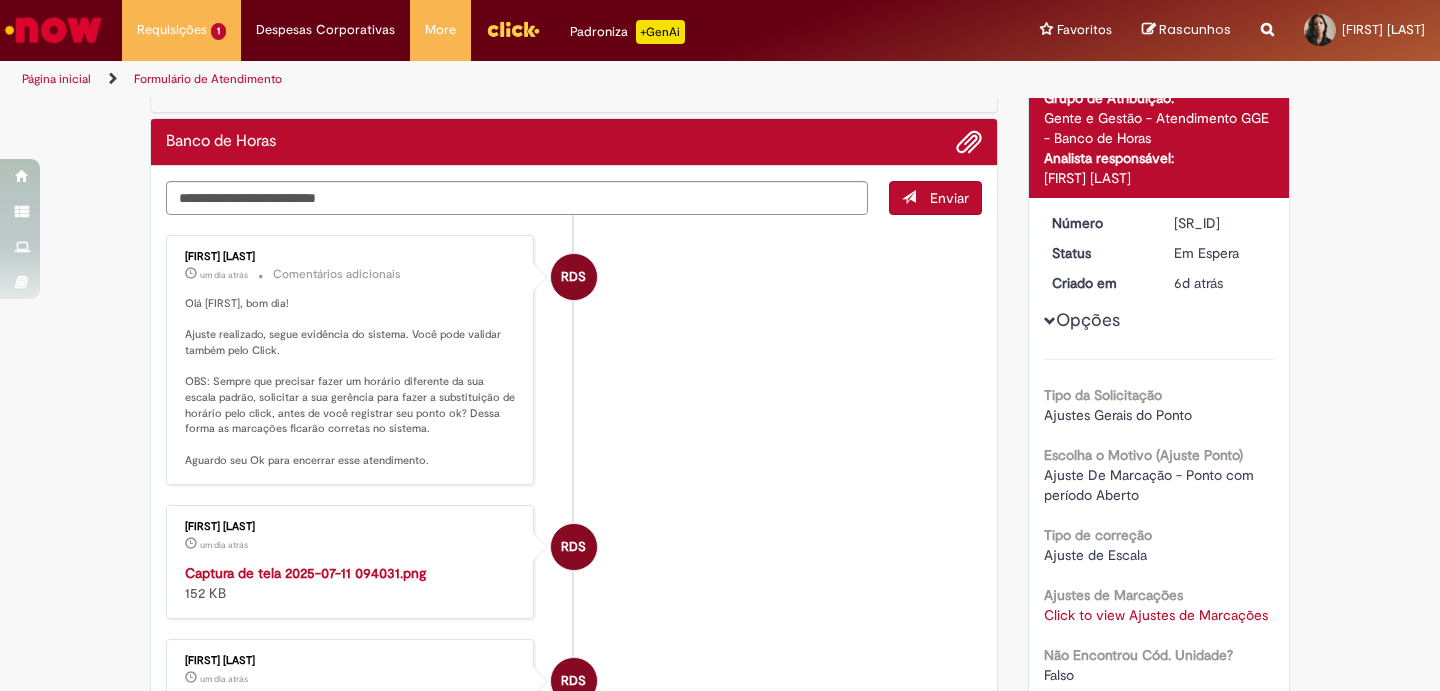 scroll, scrollTop: 0, scrollLeft: 0, axis: both 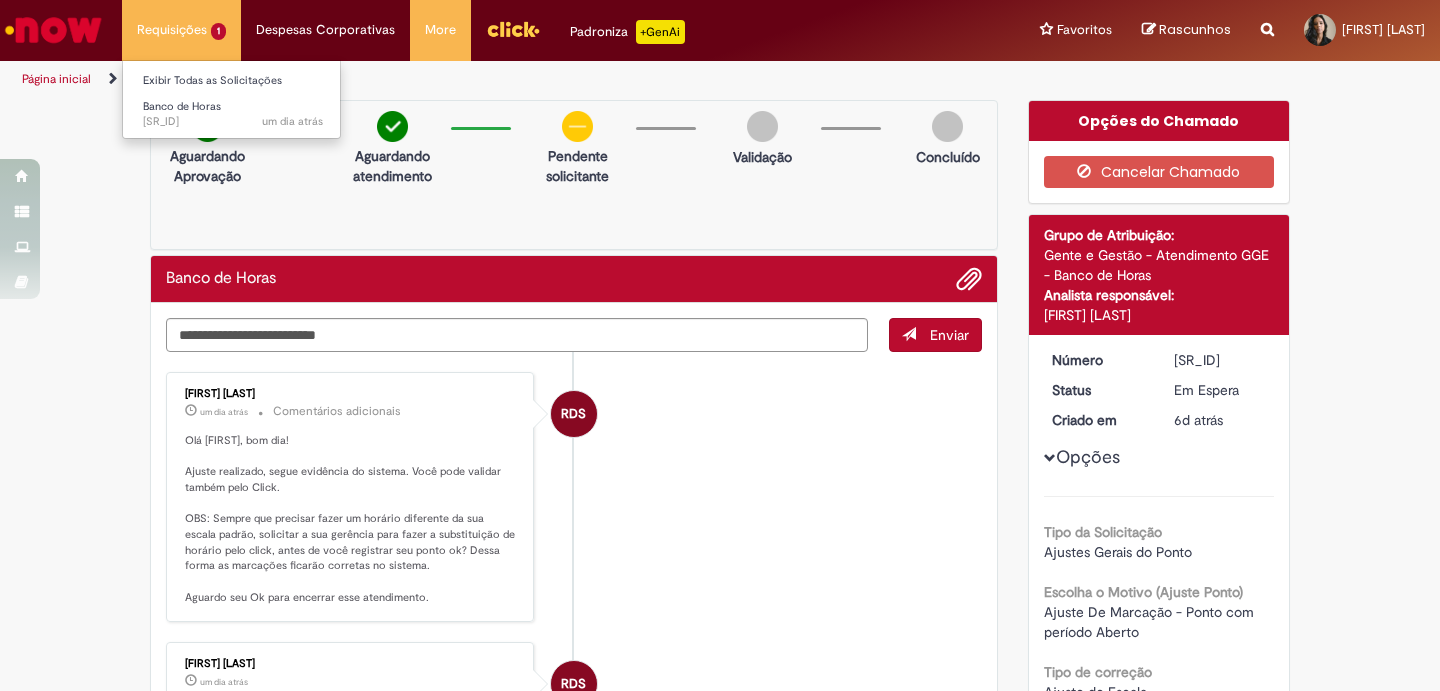 click on "Requisições   1
Exibir Todas as Solicitações
Banco de Horas
um dia atrás um dia atrás  [SR_ID]" at bounding box center (181, 30) 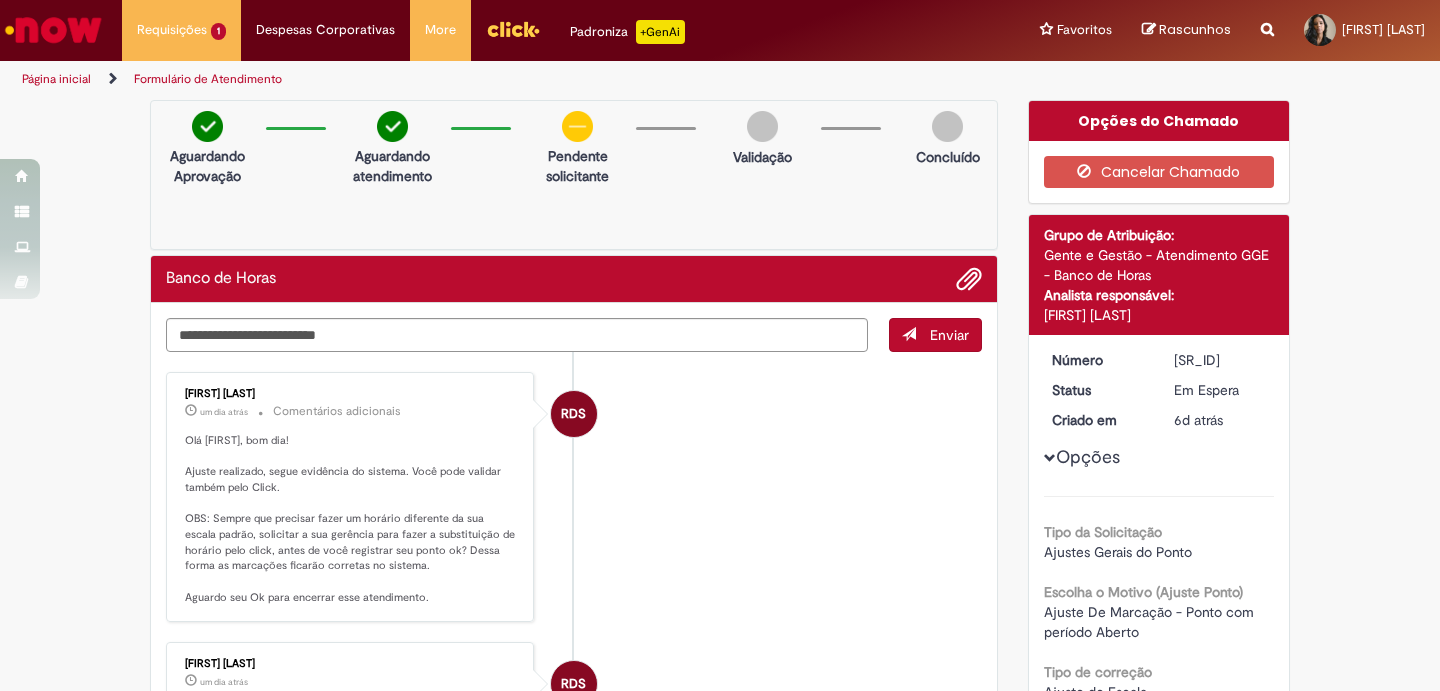 click on "Página inicial" at bounding box center (70, 79) 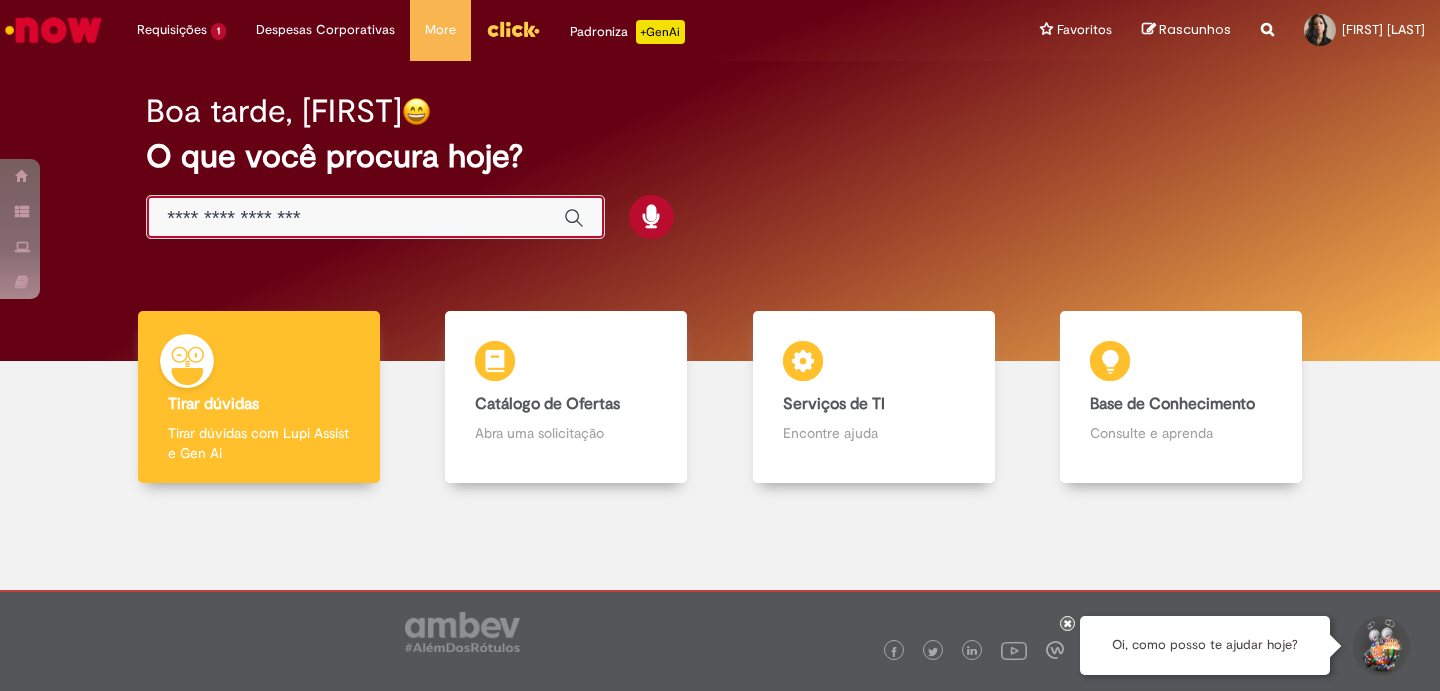 click at bounding box center (355, 218) 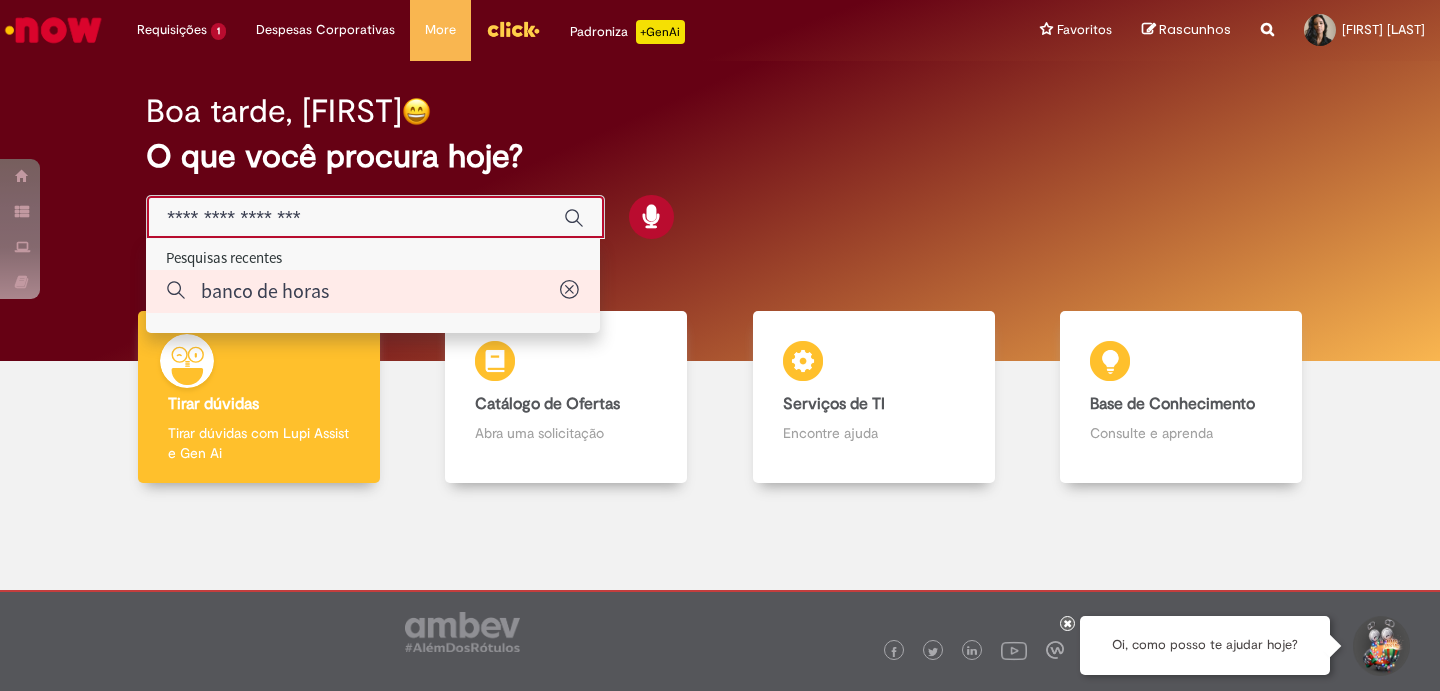 type on "**********" 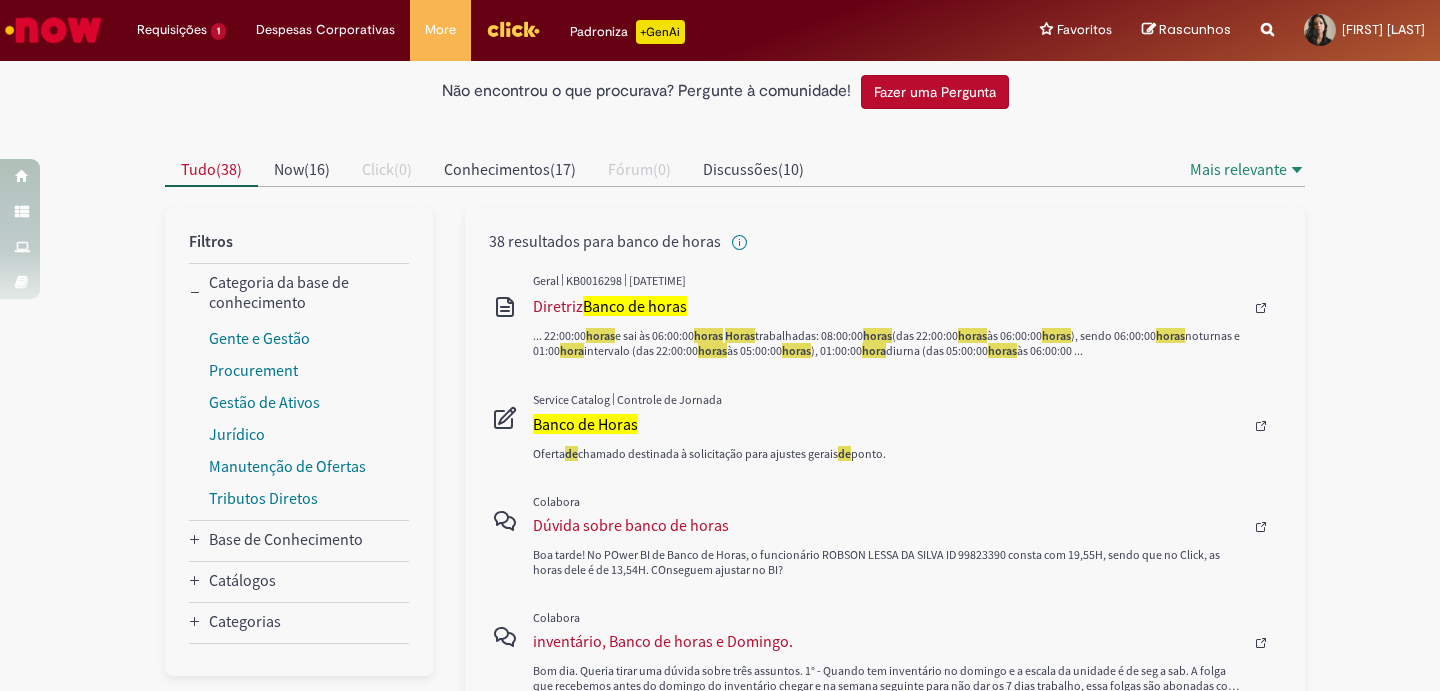 scroll, scrollTop: 106, scrollLeft: 0, axis: vertical 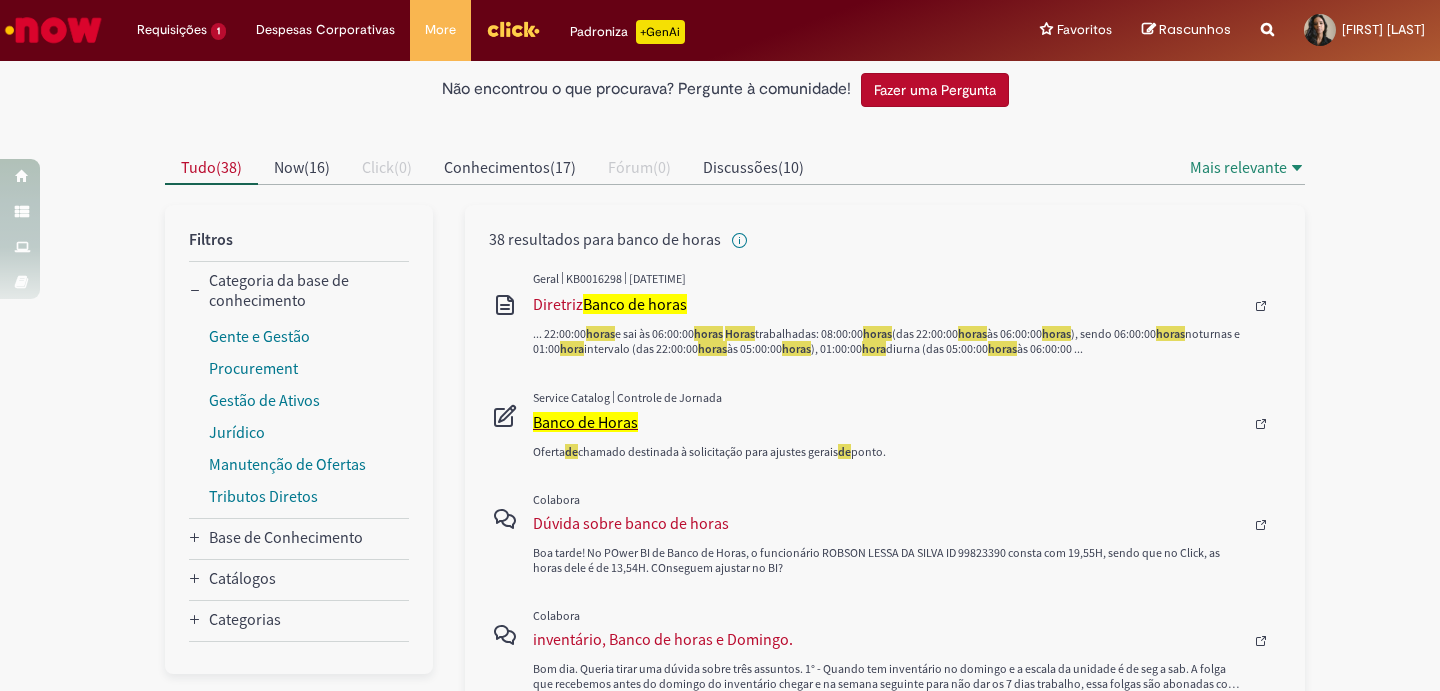click on "Banco de Horas" at bounding box center (585, 422) 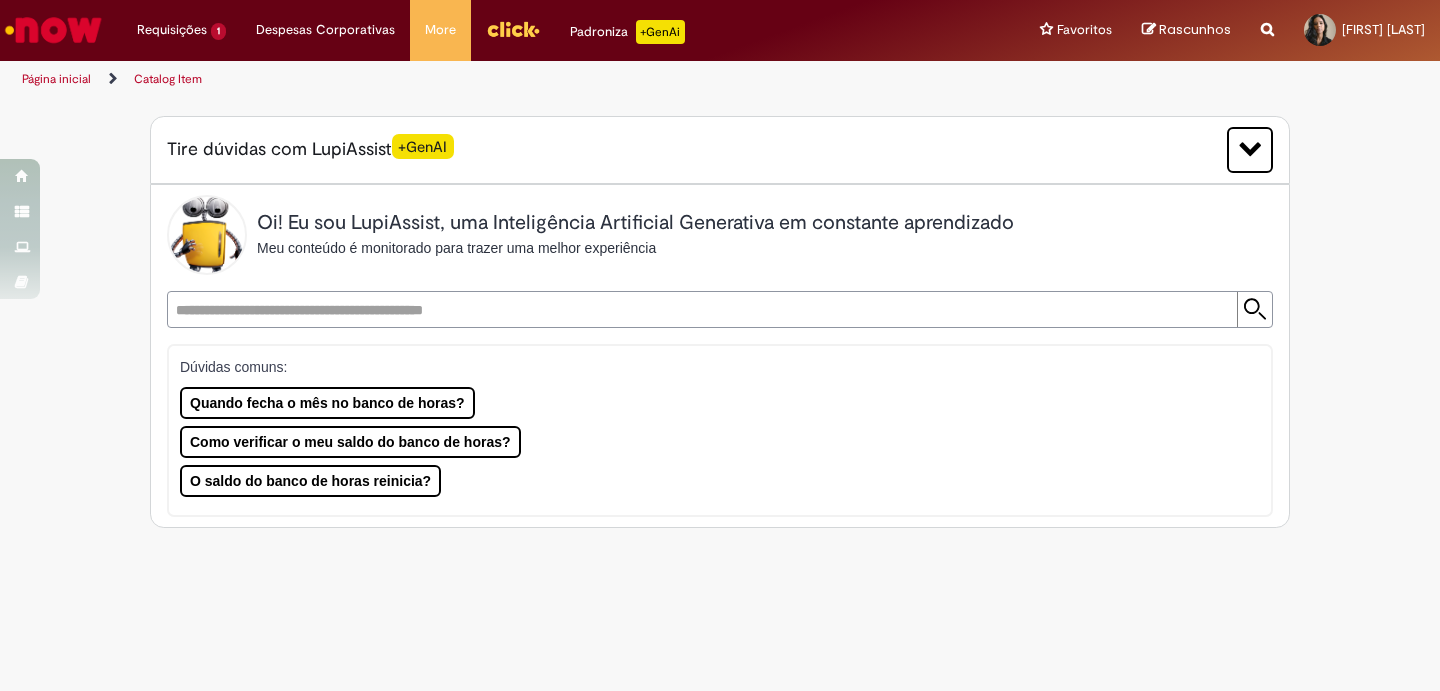 scroll, scrollTop: 0, scrollLeft: 0, axis: both 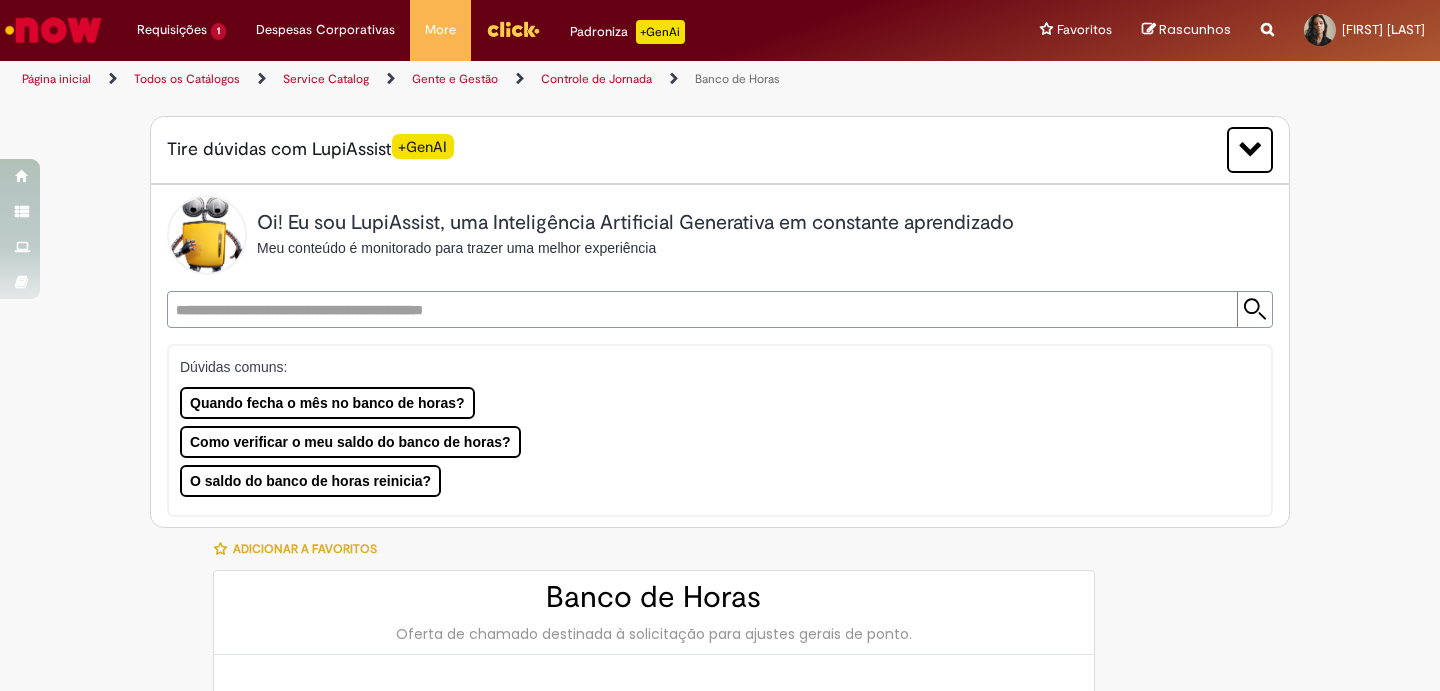 type on "********" 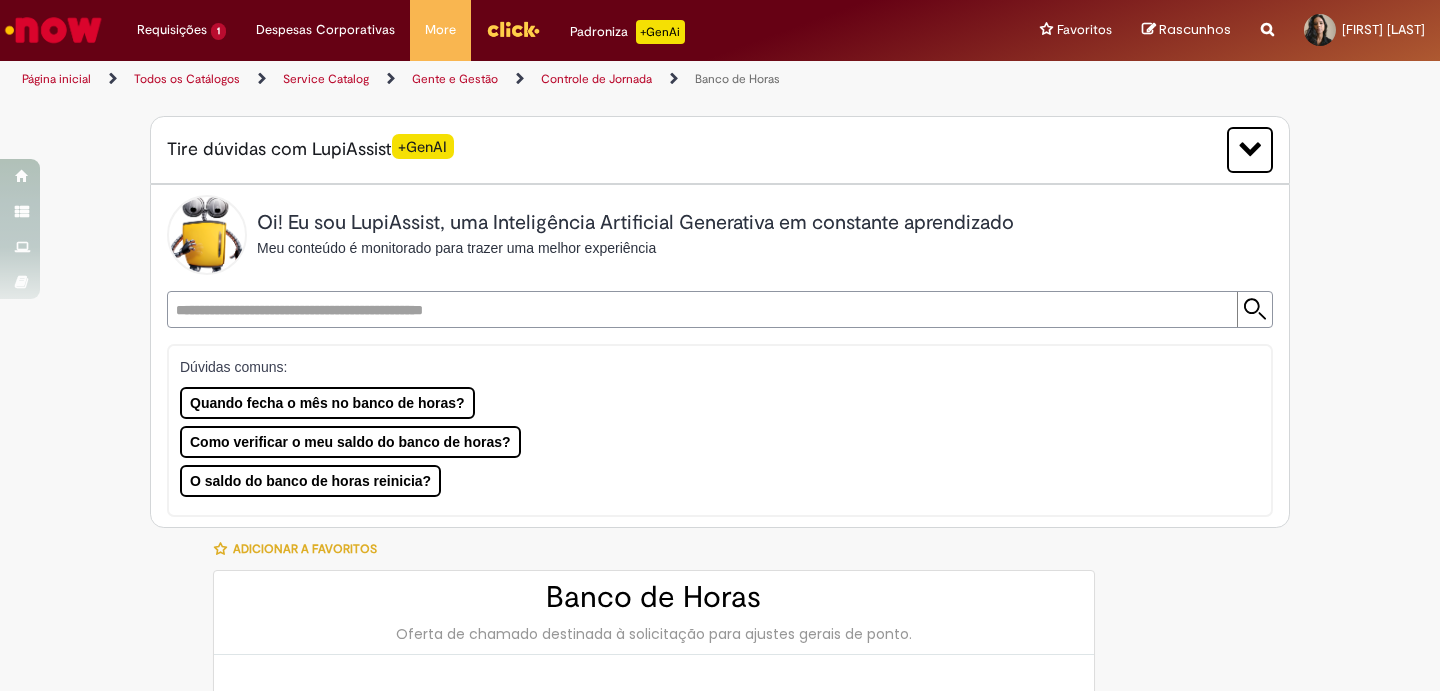 type on "**********" 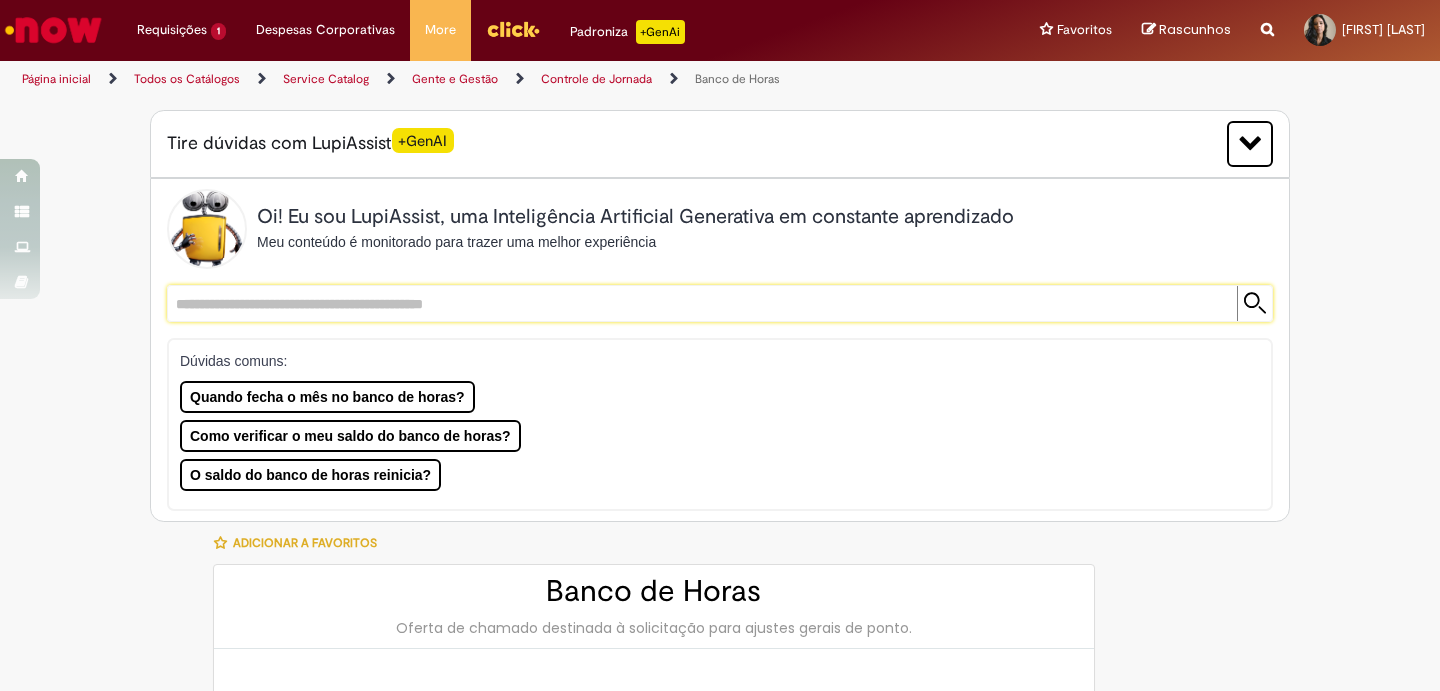 click at bounding box center [700, 303] 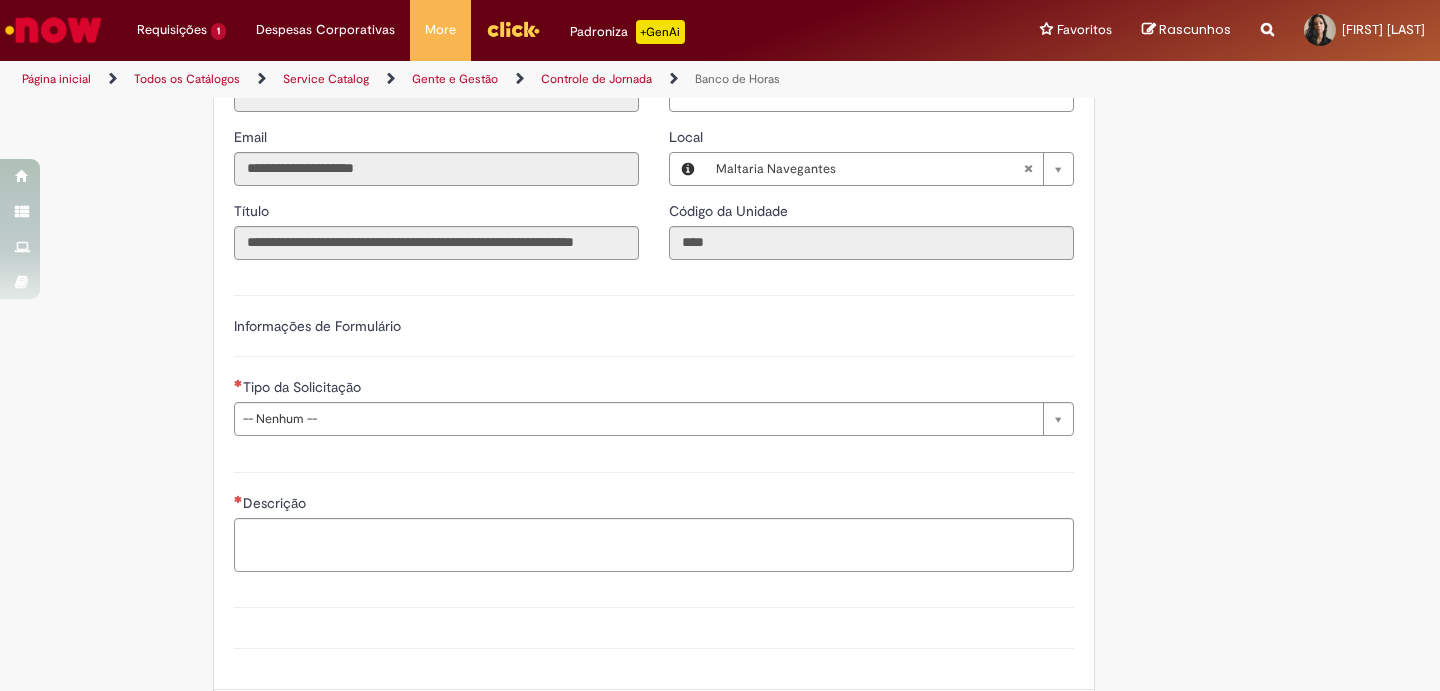 scroll, scrollTop: 1105, scrollLeft: 0, axis: vertical 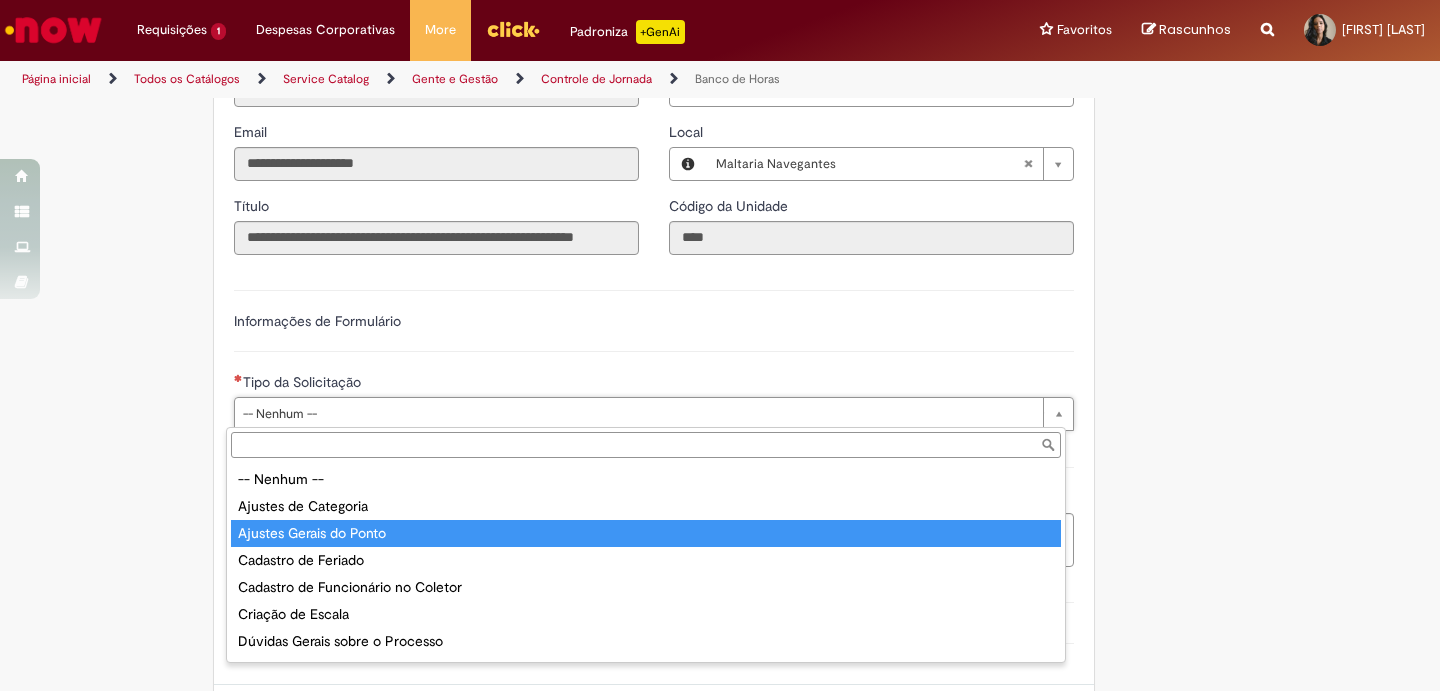 type on "**********" 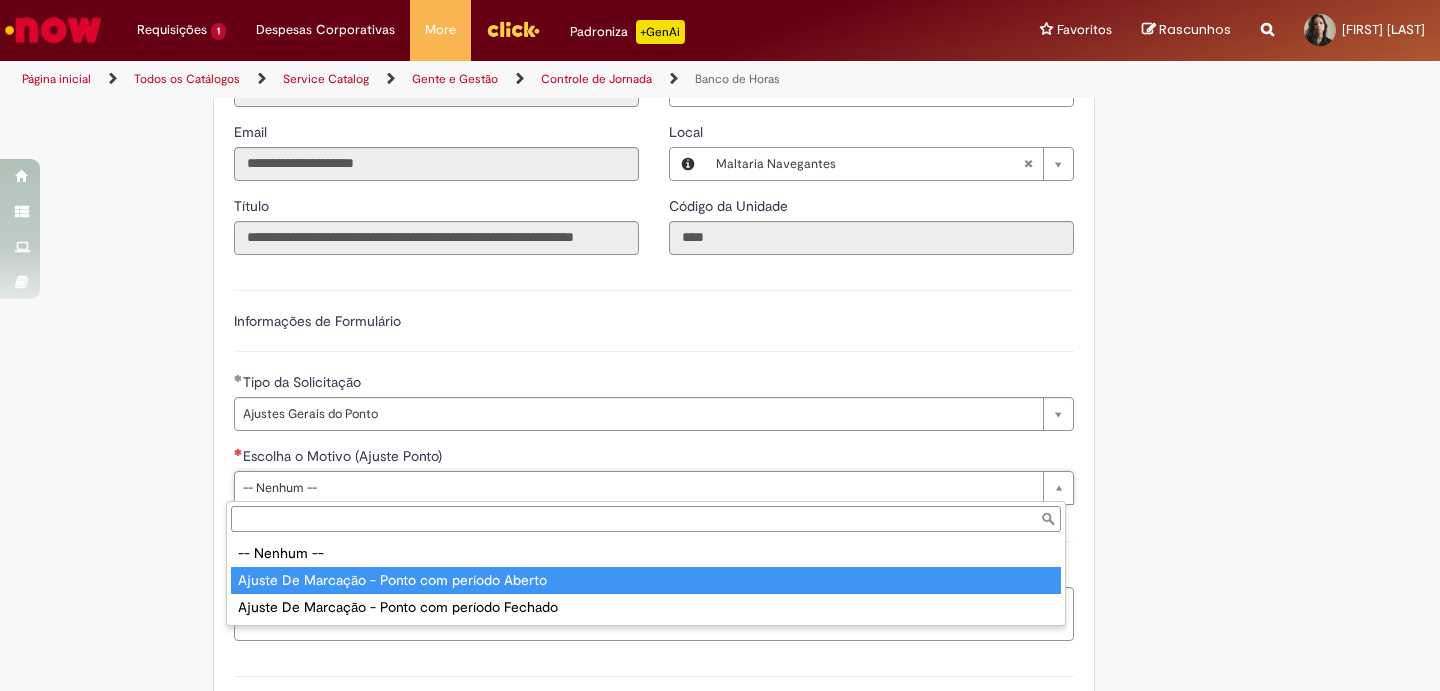 type on "**********" 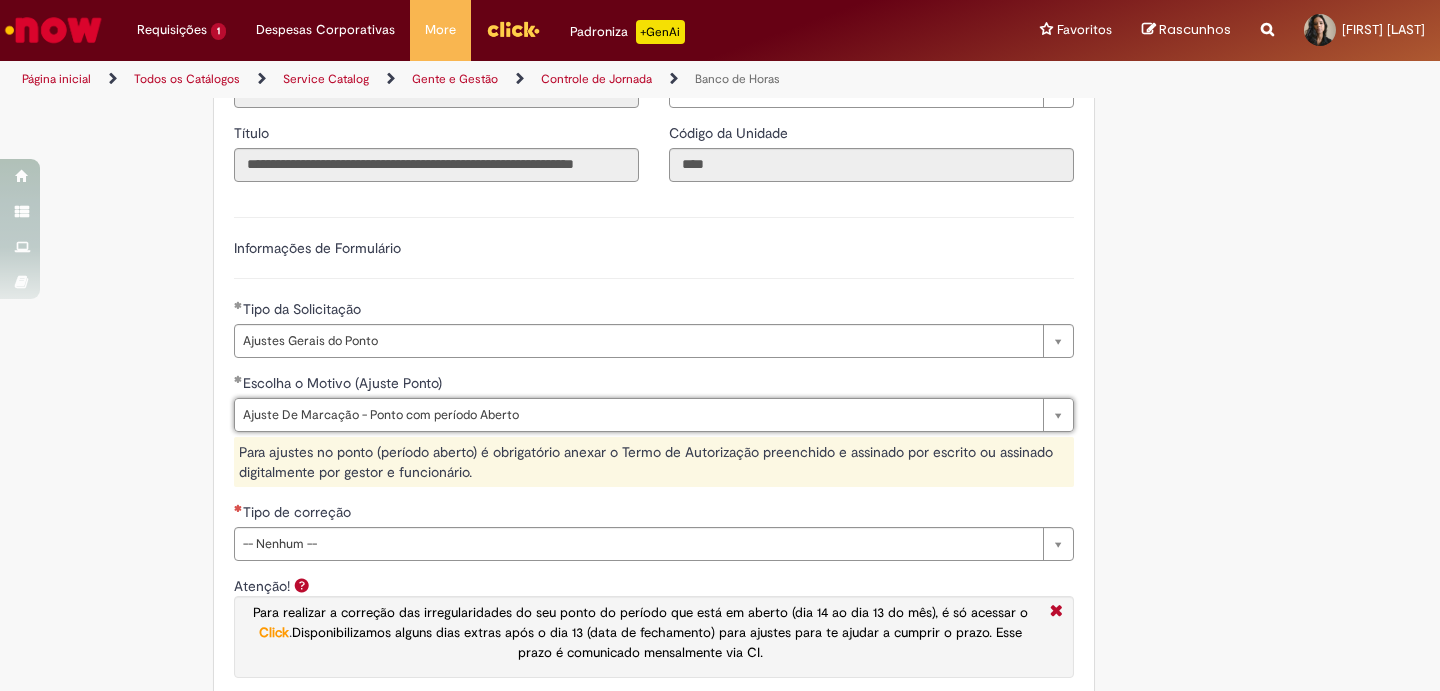 scroll, scrollTop: 1182, scrollLeft: 0, axis: vertical 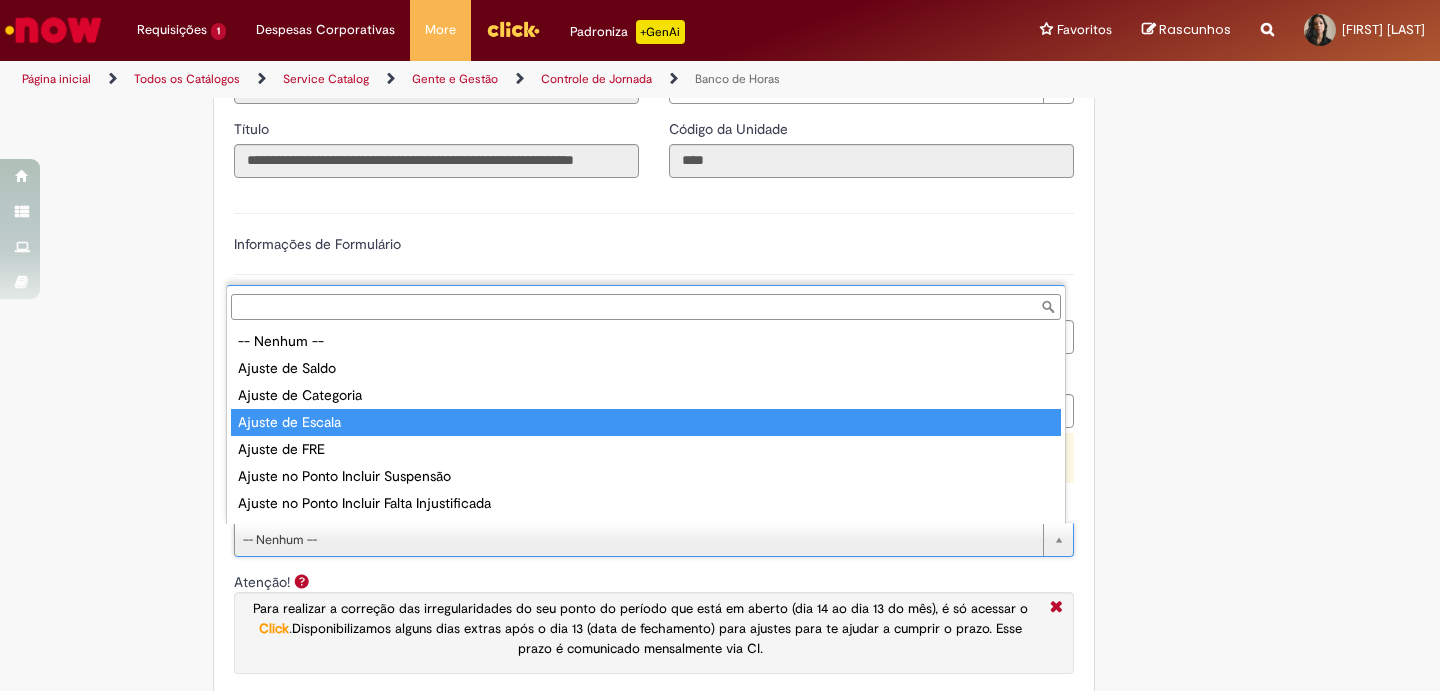 type on "**********" 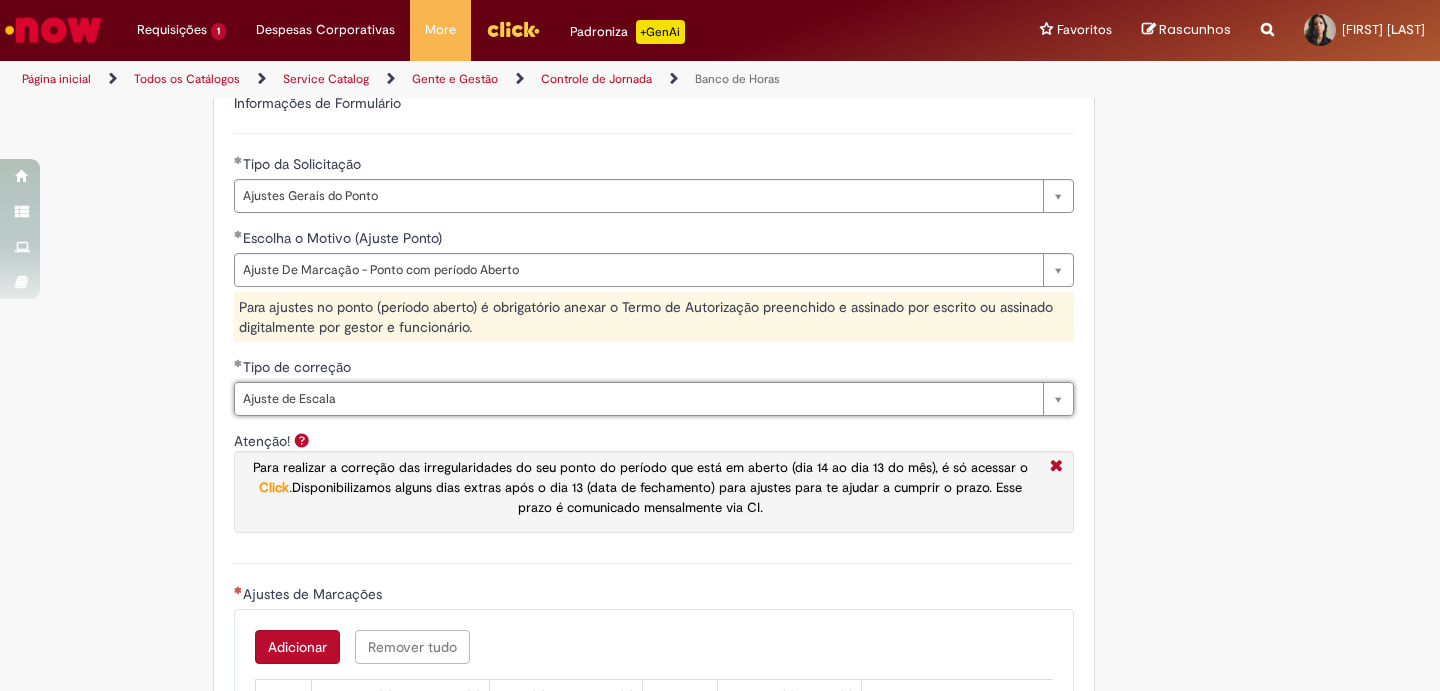 scroll, scrollTop: 1325, scrollLeft: 0, axis: vertical 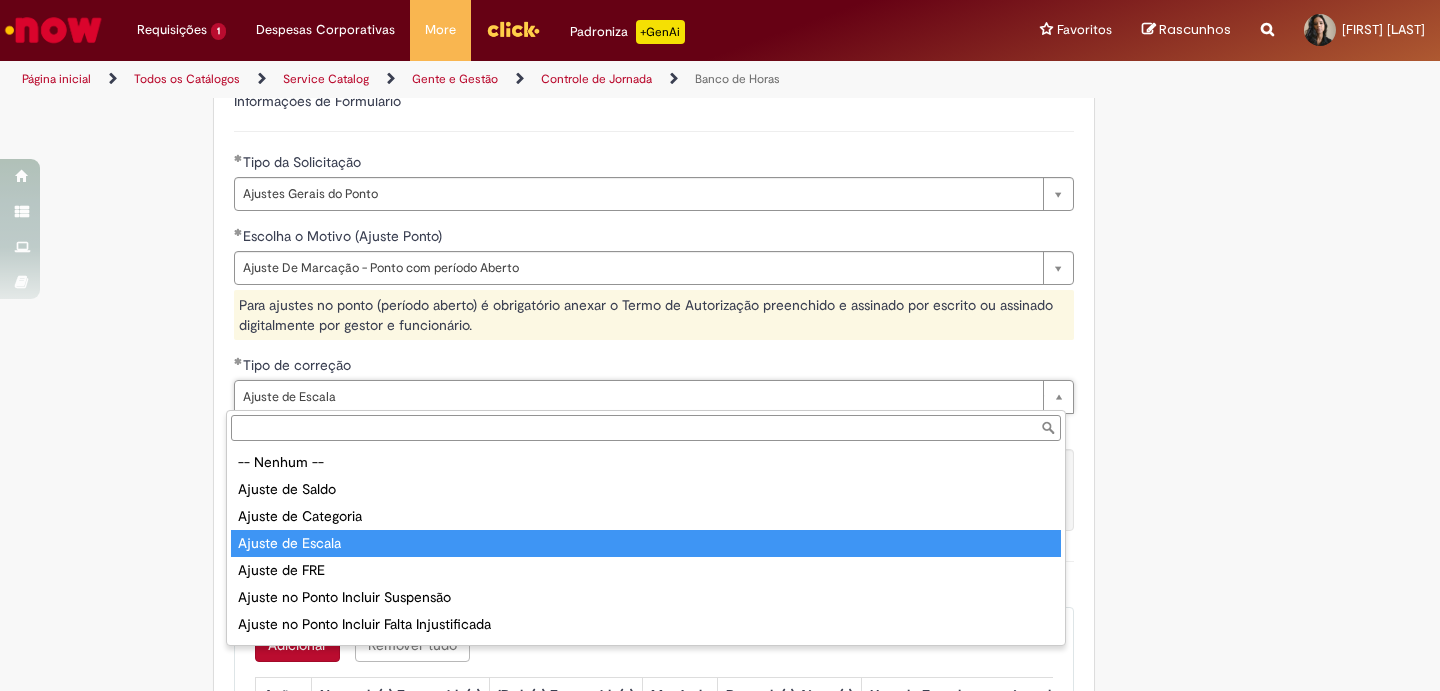 type on "**********" 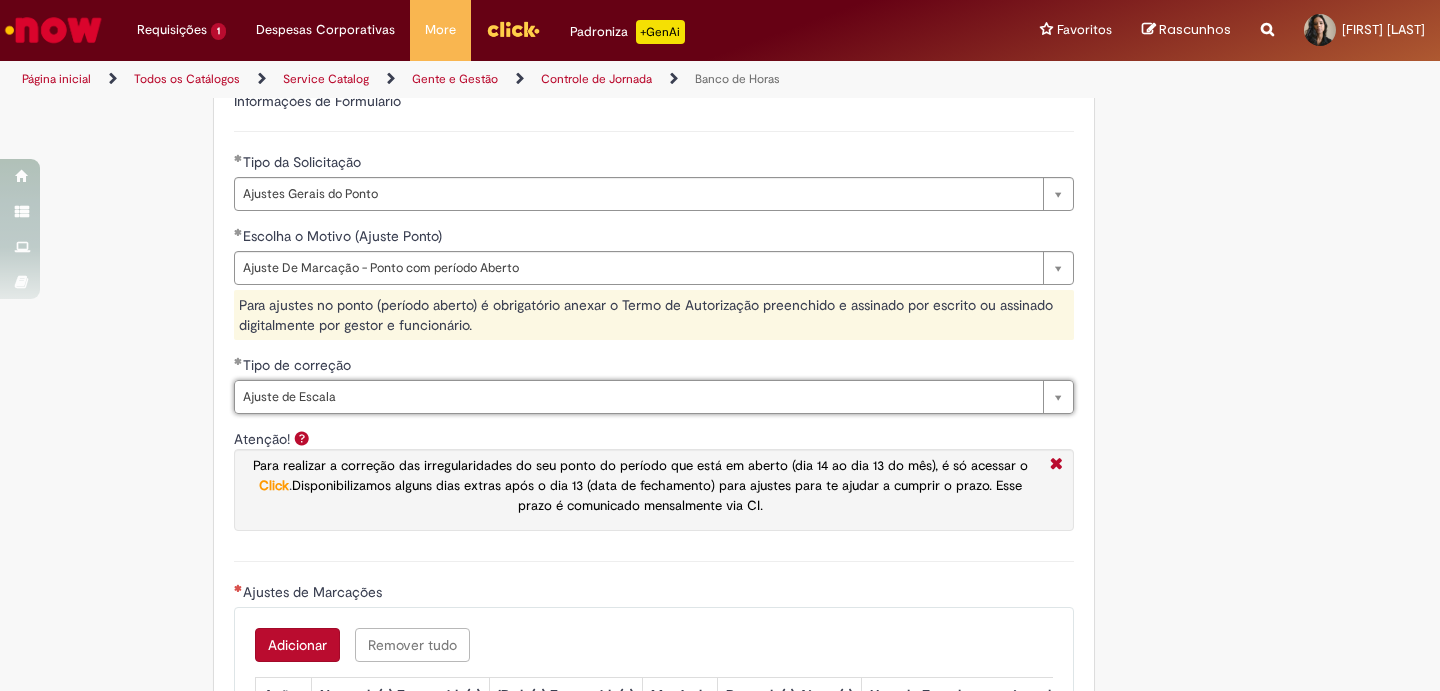 scroll, scrollTop: 0, scrollLeft: 100, axis: horizontal 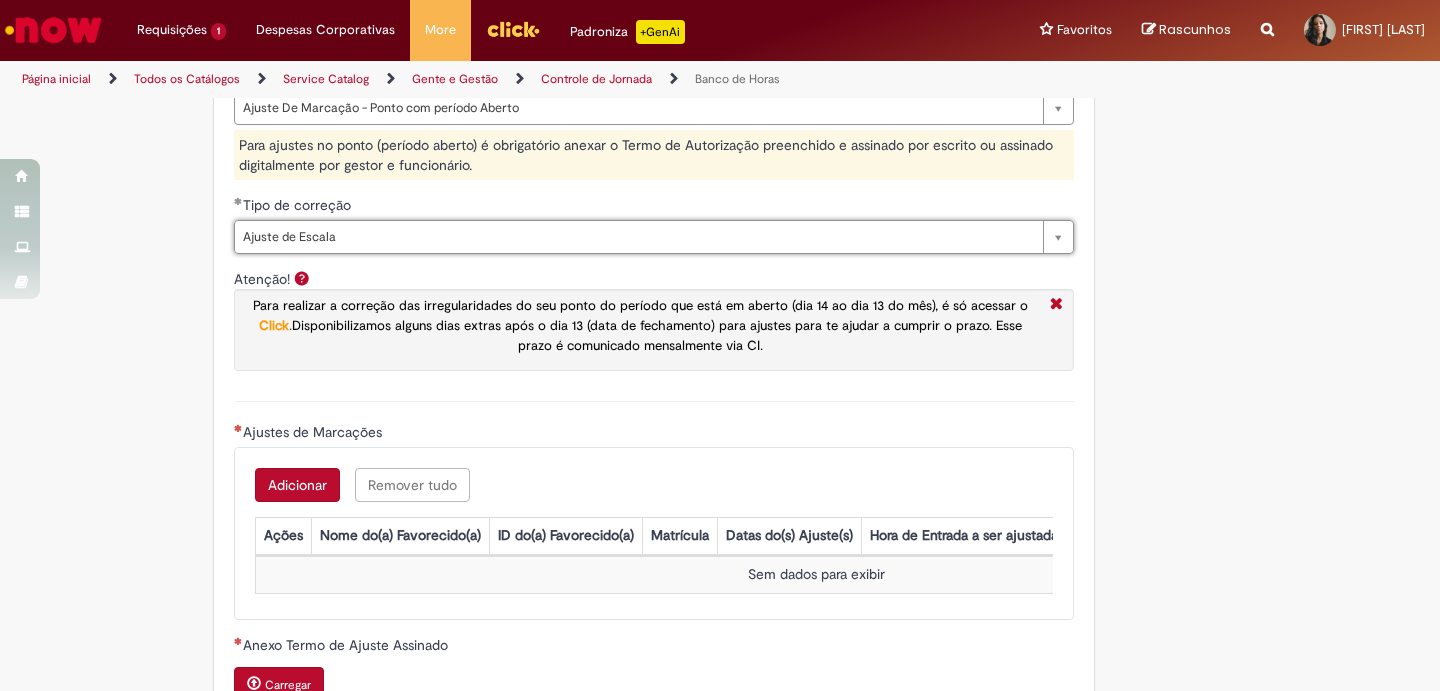 click on "Adicionar" at bounding box center [297, 485] 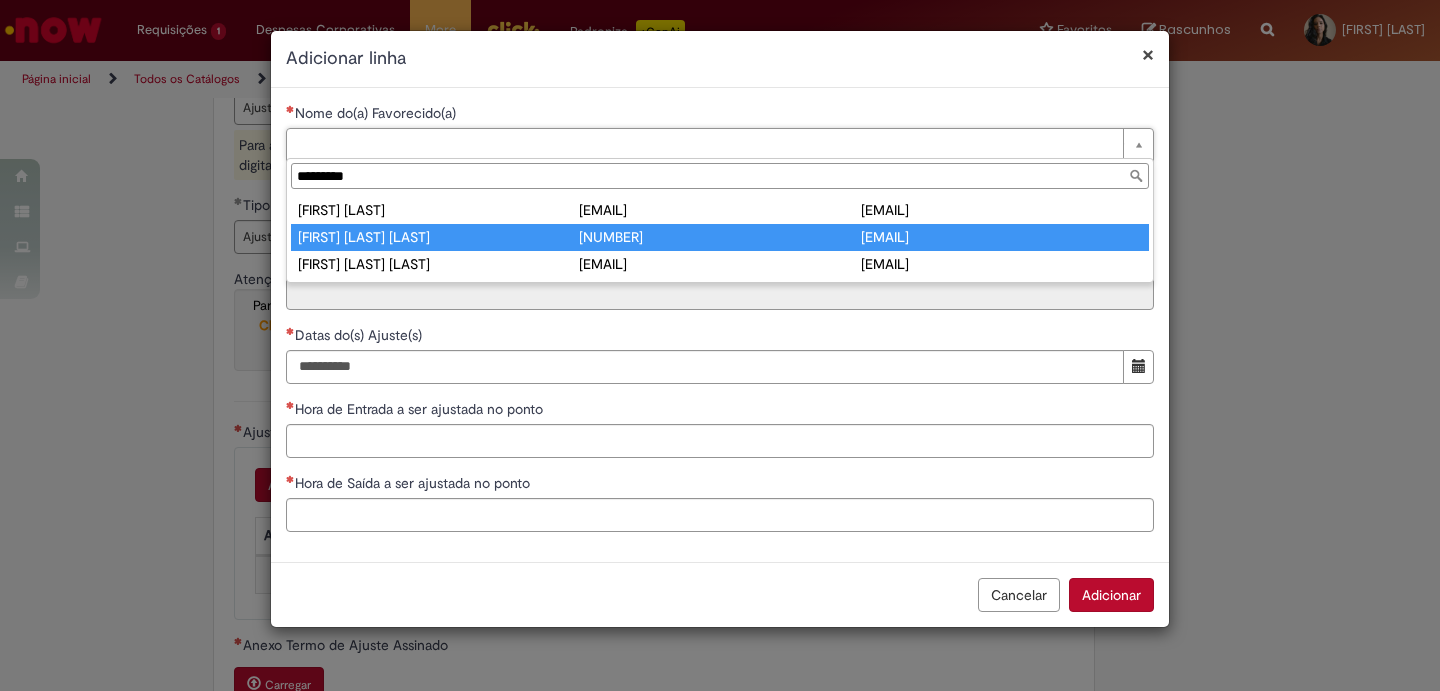 type on "*********" 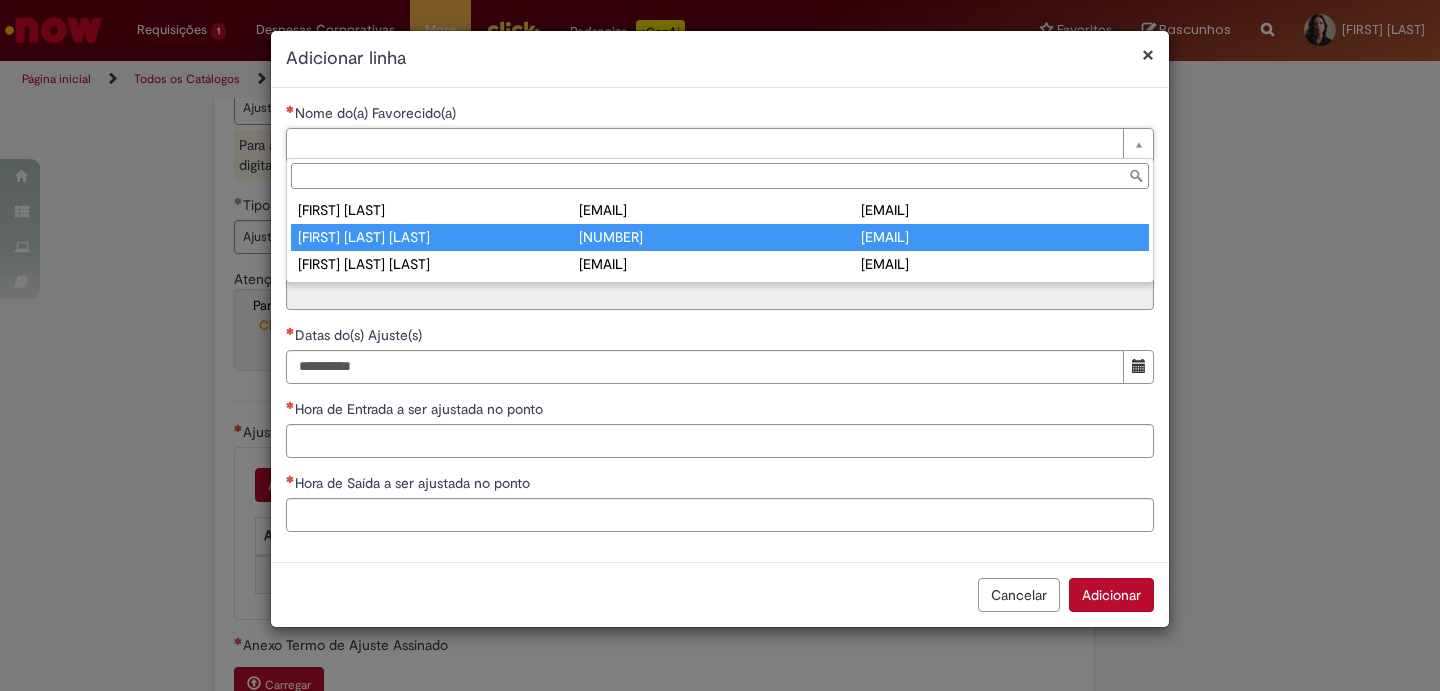 type on "********" 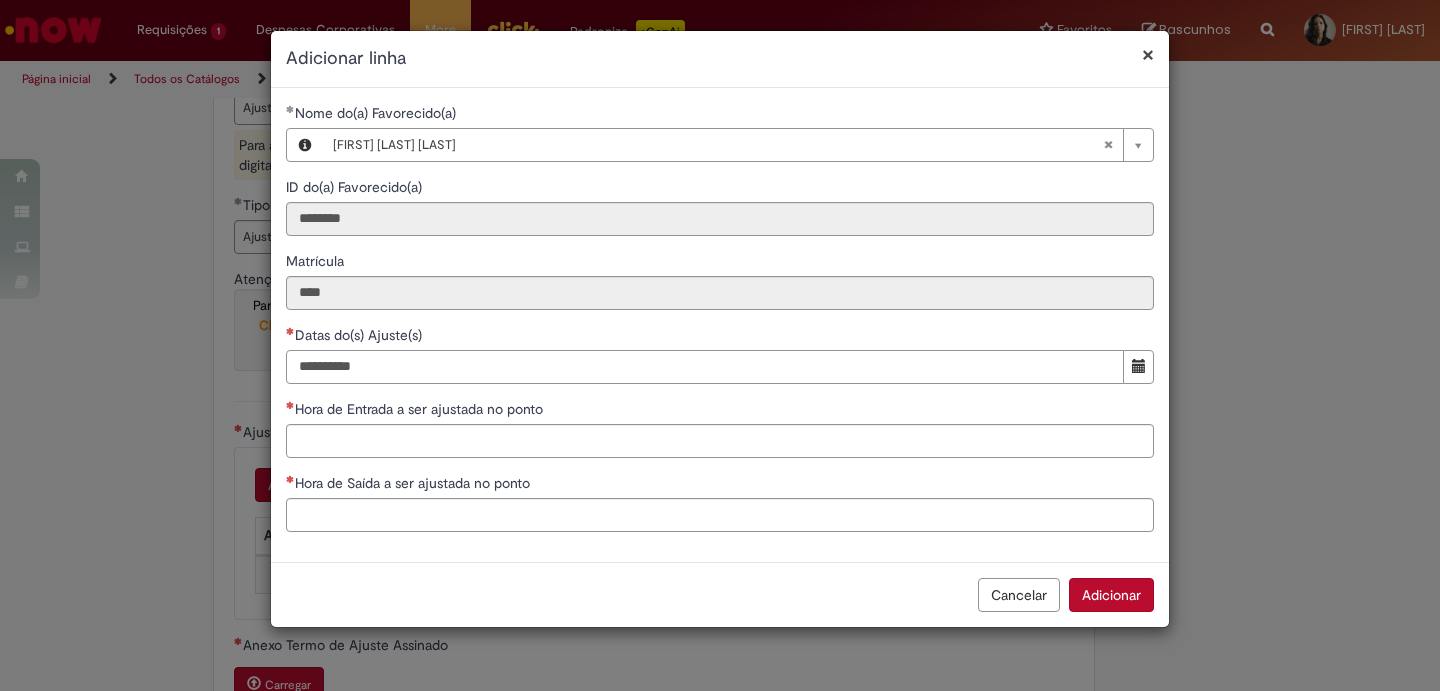 click on "Datas do(s) Ajuste(s)" at bounding box center [705, 367] 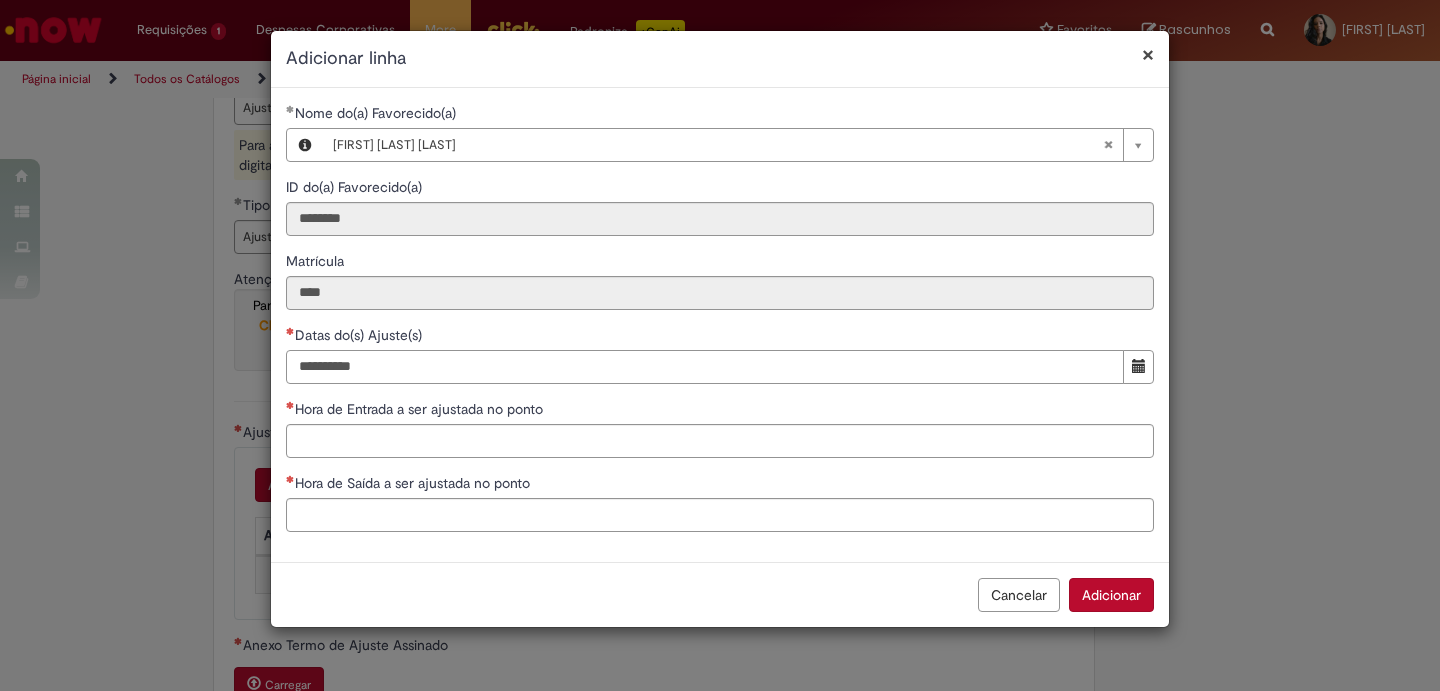 type on "**********" 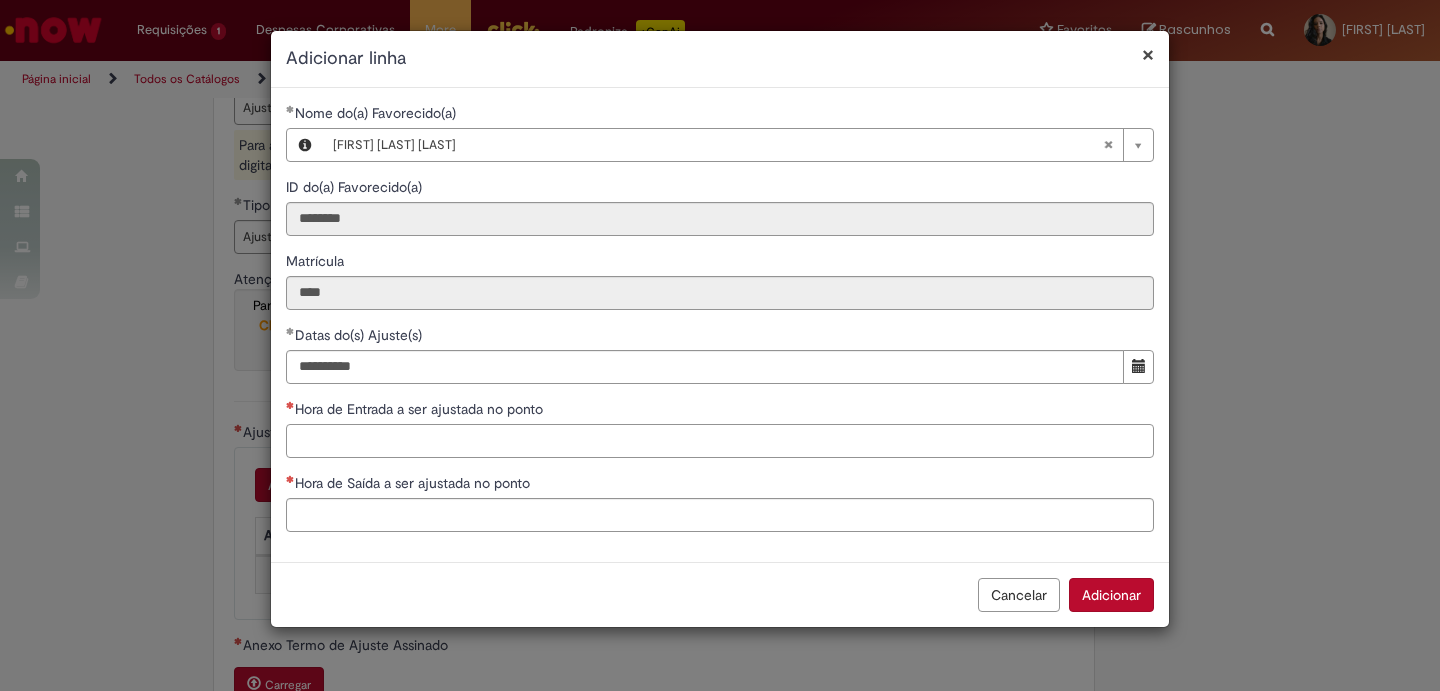 click on "Hora de Entrada a ser ajustada no ponto" at bounding box center [720, 441] 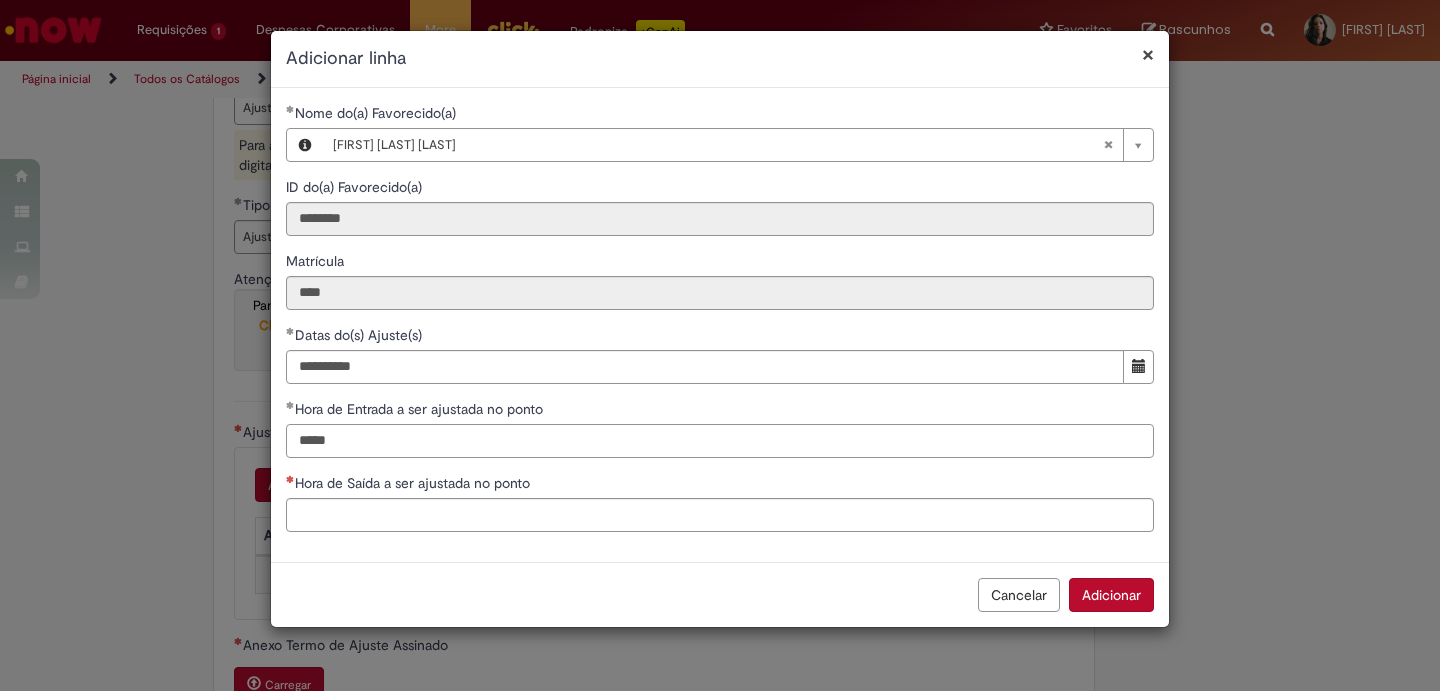 type on "*****" 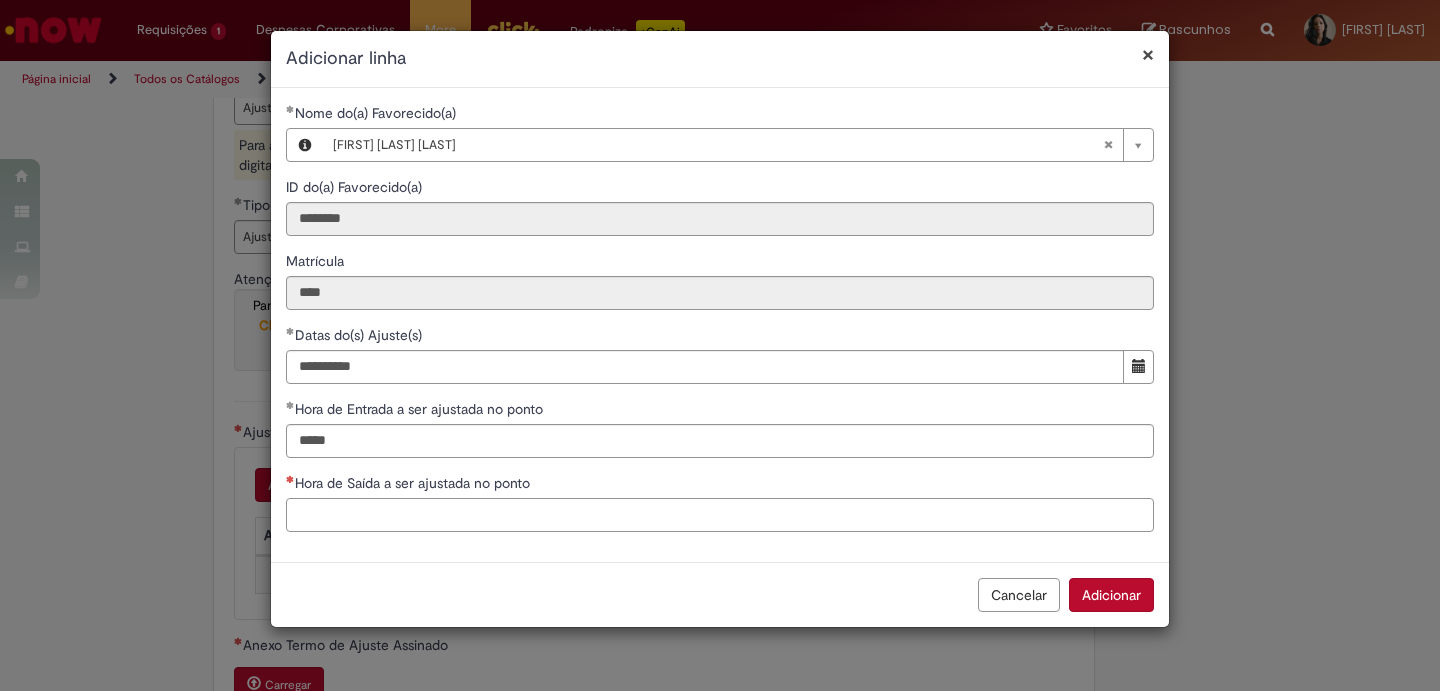 click on "Hora de Saída a ser ajustada no ponto" at bounding box center (720, 515) 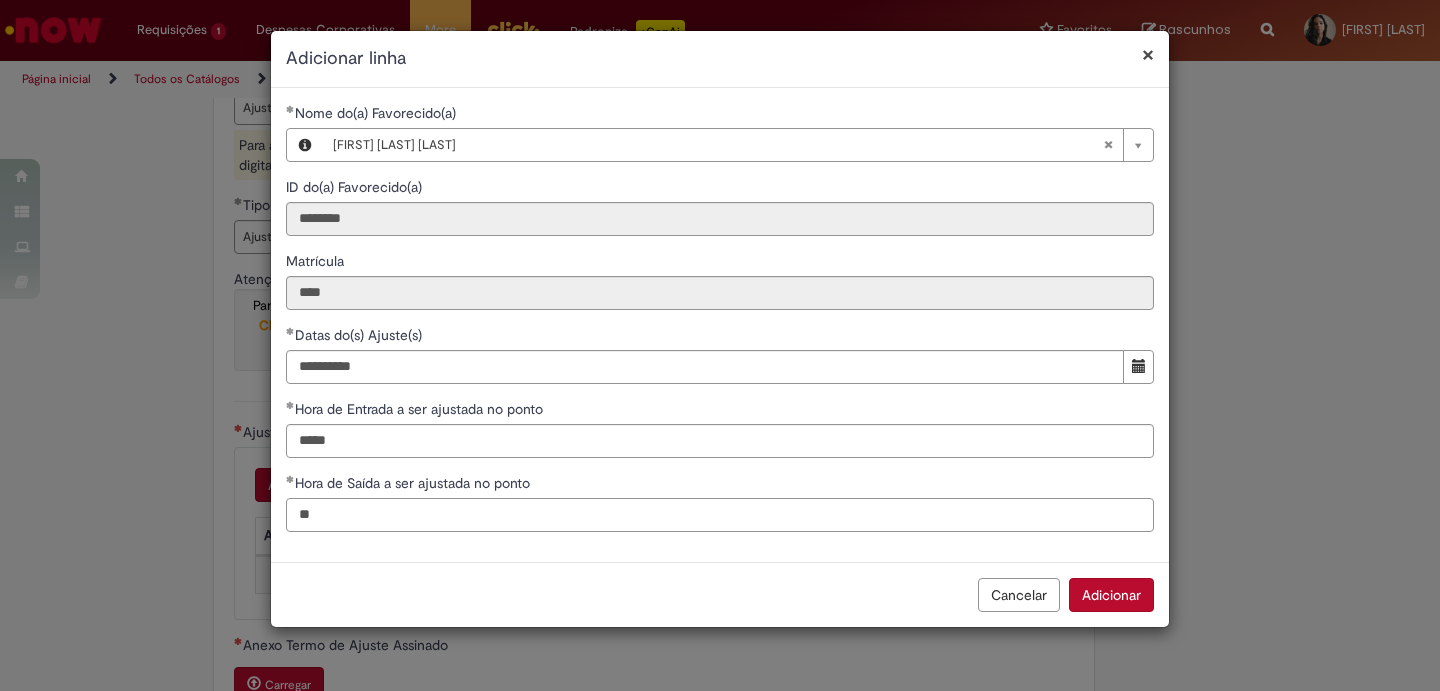 type on "*" 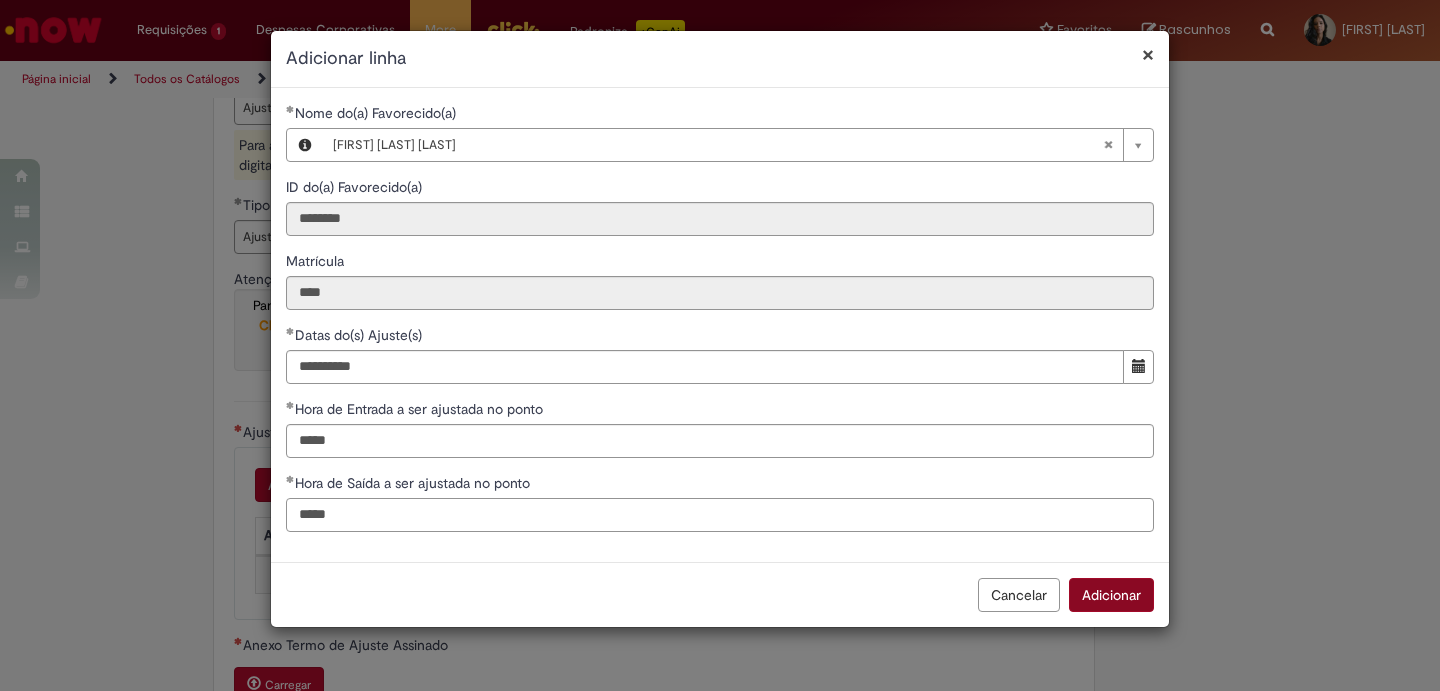 type on "*****" 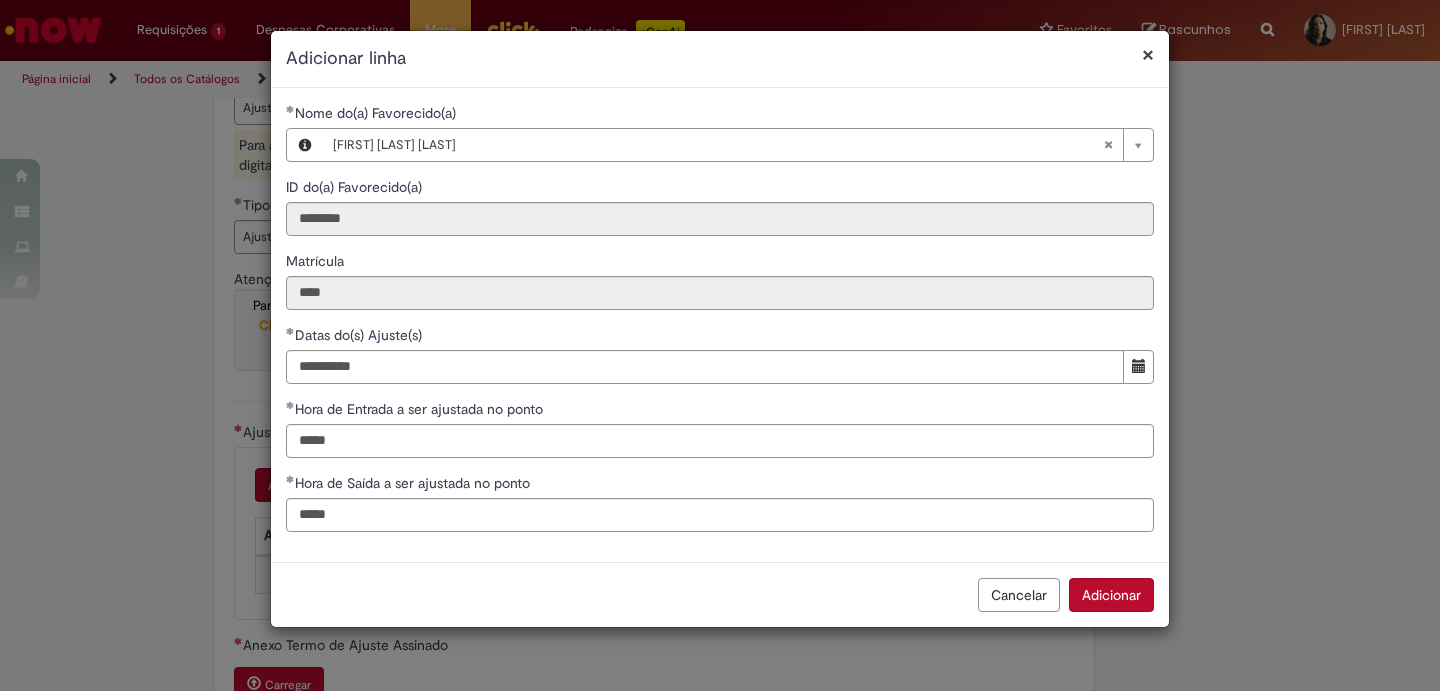 click on "Adicionar" at bounding box center (1111, 595) 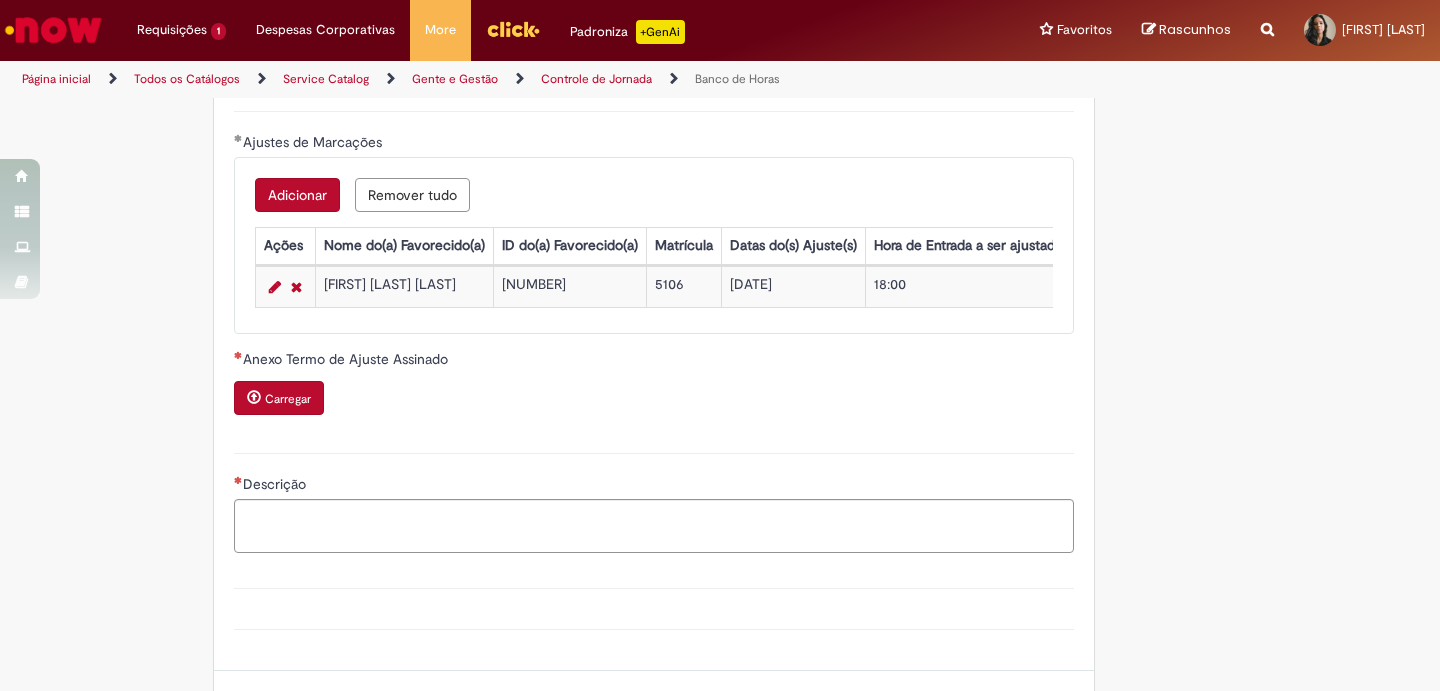scroll, scrollTop: 1777, scrollLeft: 0, axis: vertical 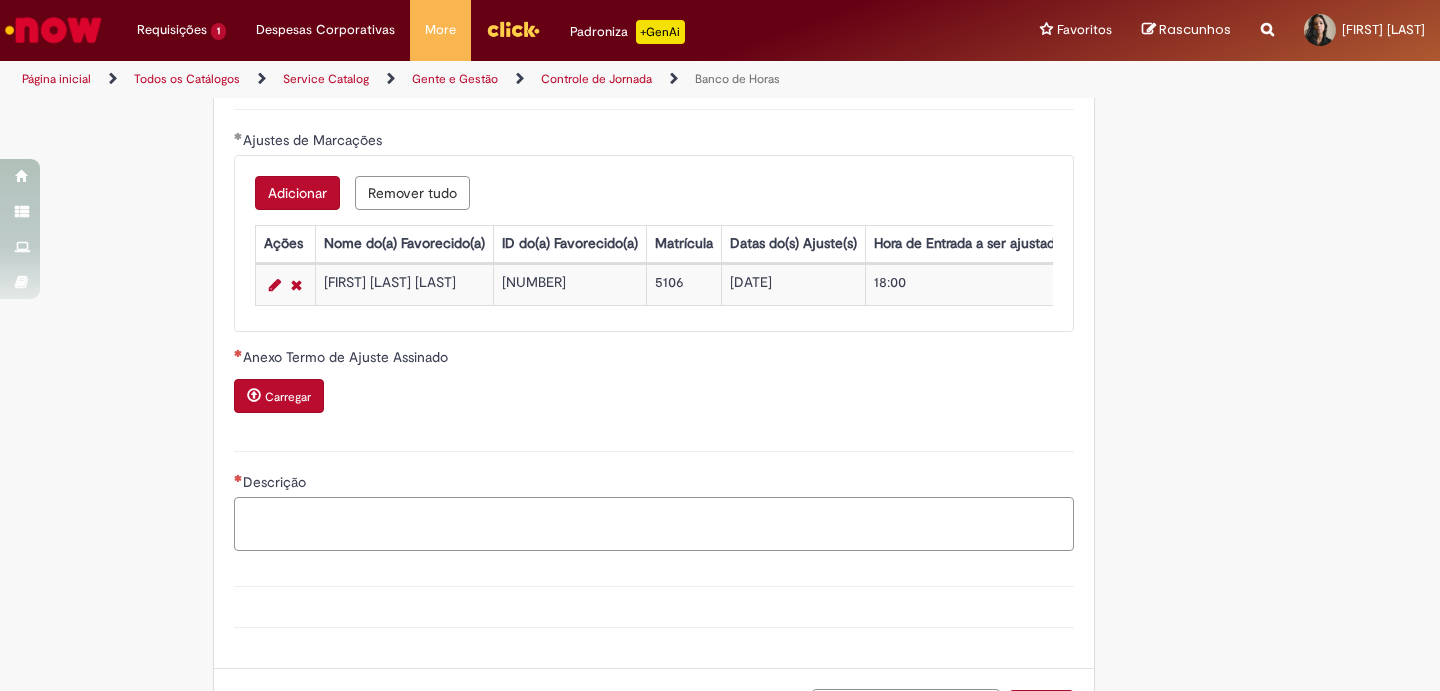 click on "Descrição" at bounding box center (654, 524) 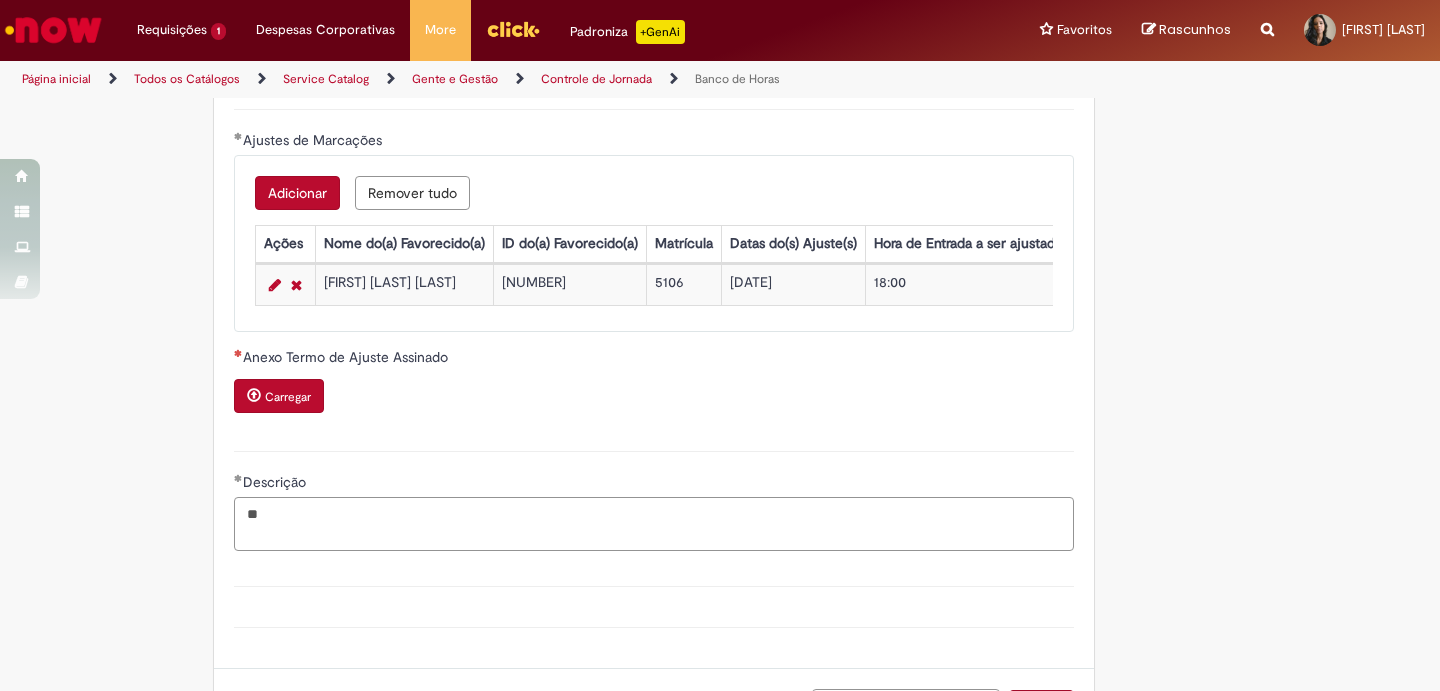 type on "*" 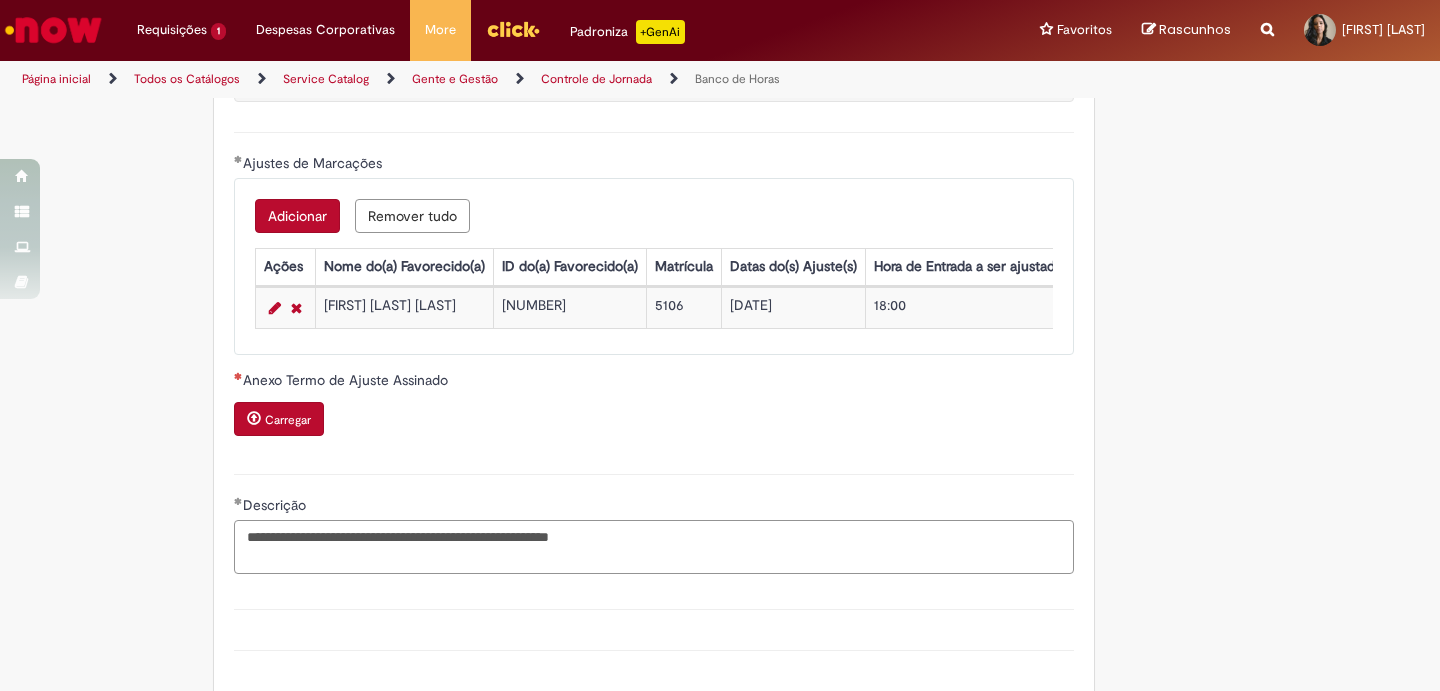scroll, scrollTop: 1759, scrollLeft: 0, axis: vertical 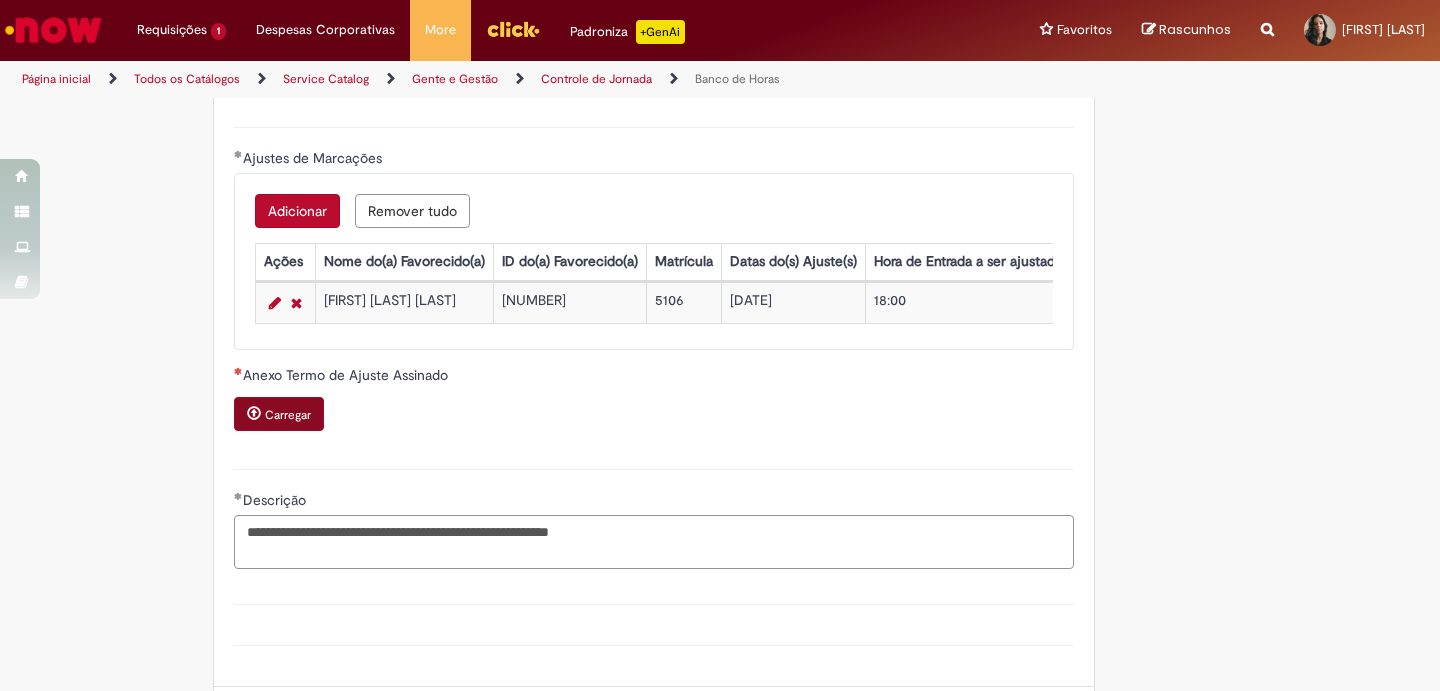 type on "**********" 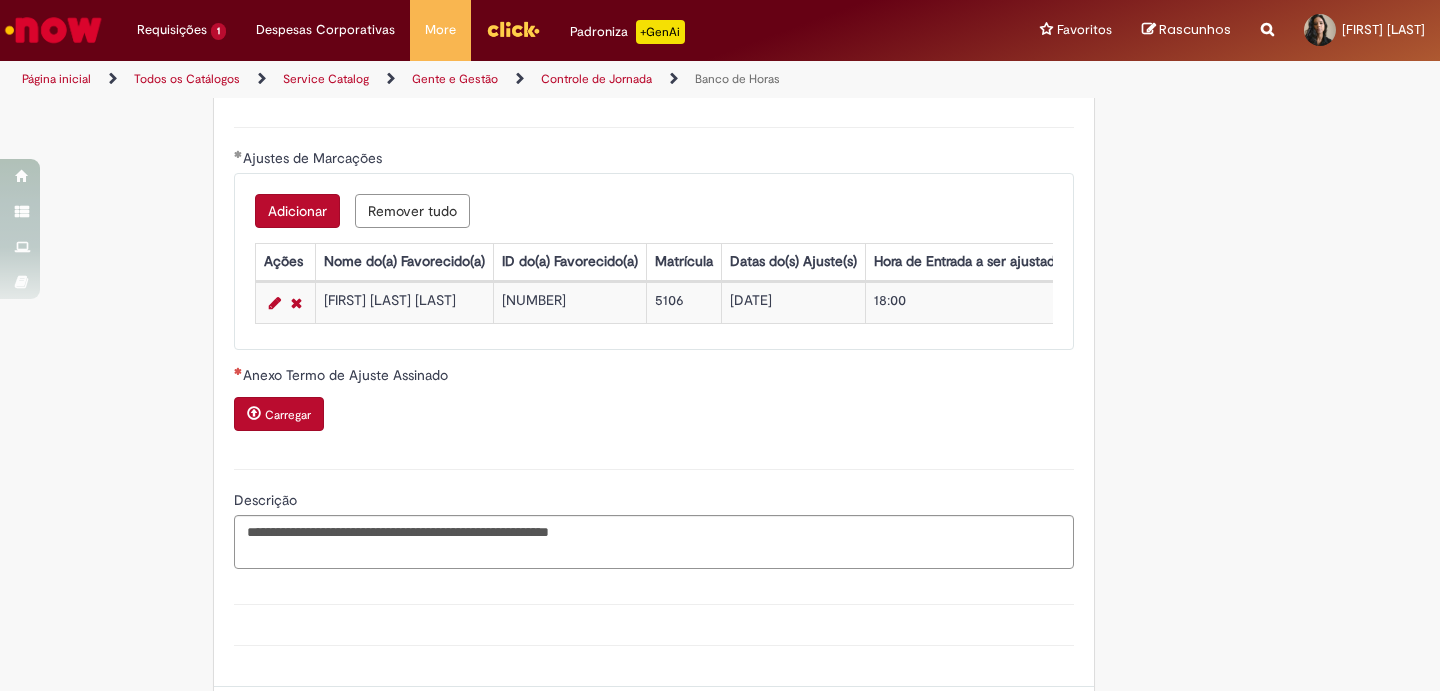 click on "Carregar" at bounding box center [288, 415] 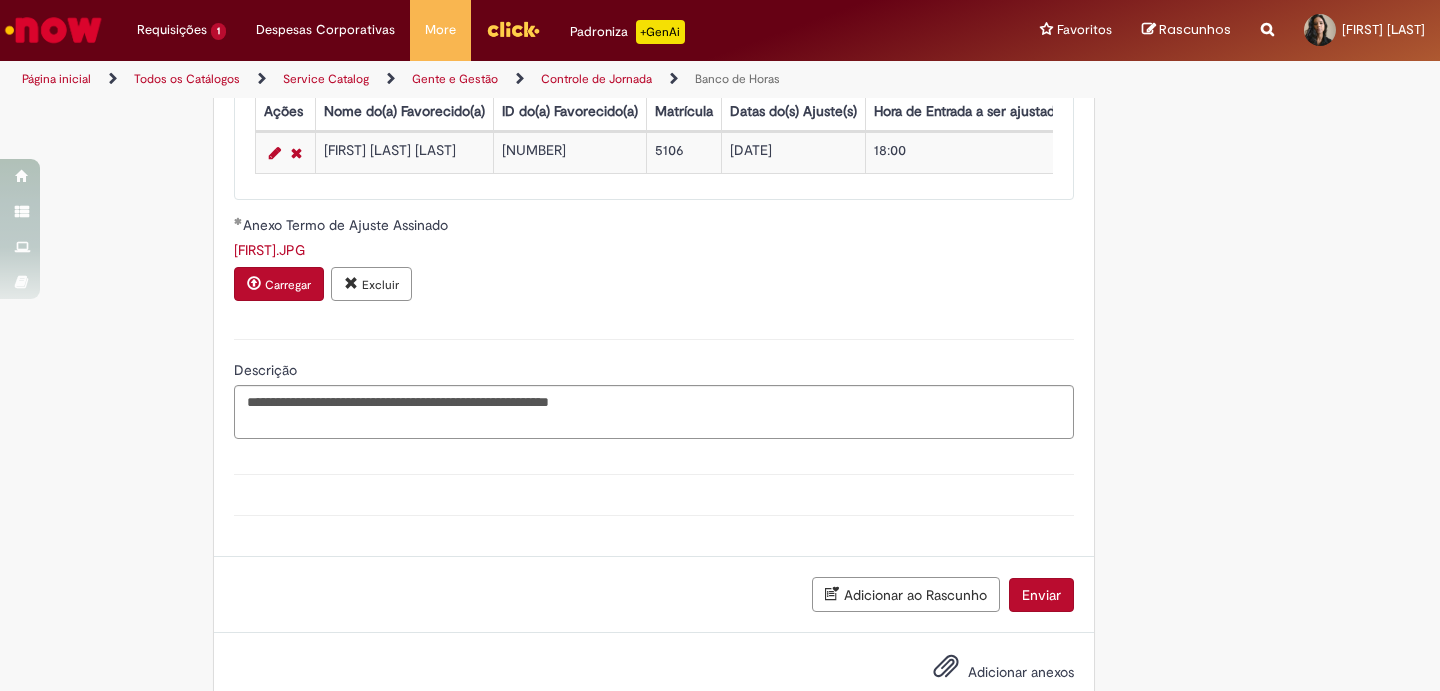 scroll, scrollTop: 1976, scrollLeft: 0, axis: vertical 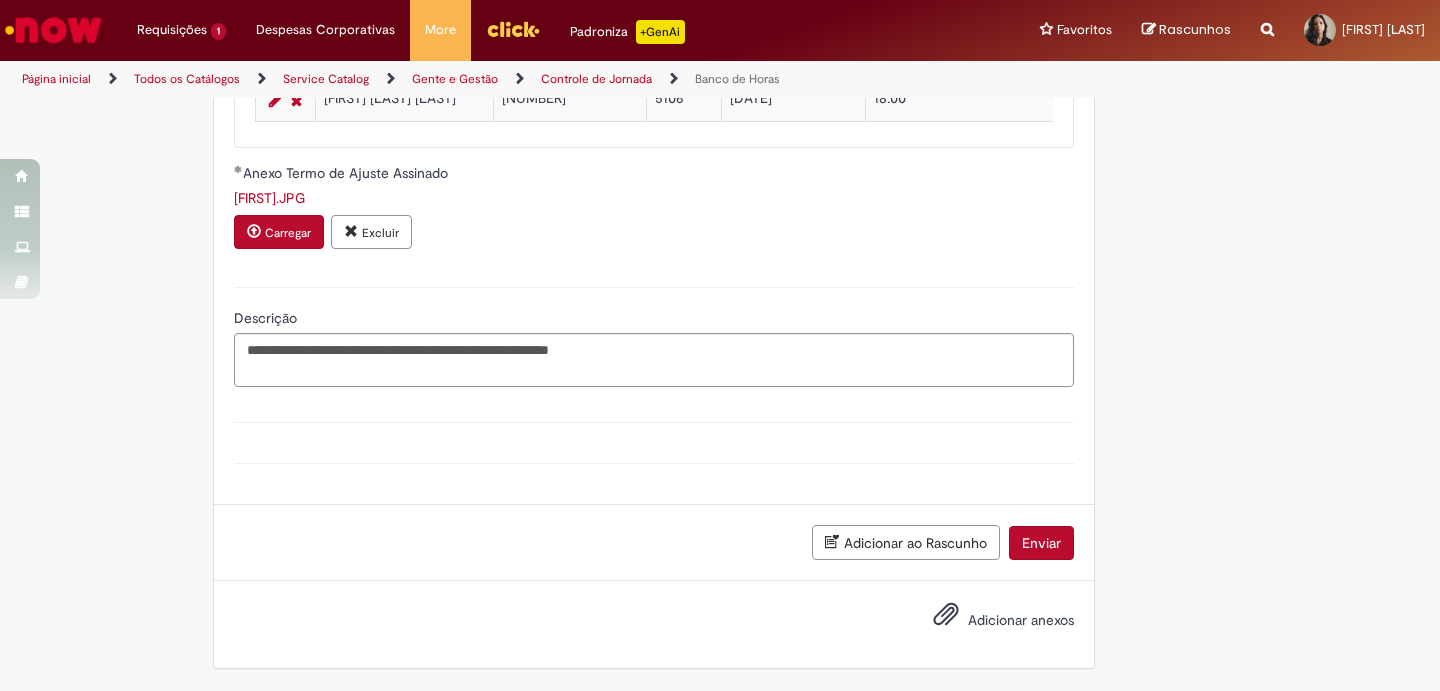 click on "Enviar" at bounding box center [1041, 543] 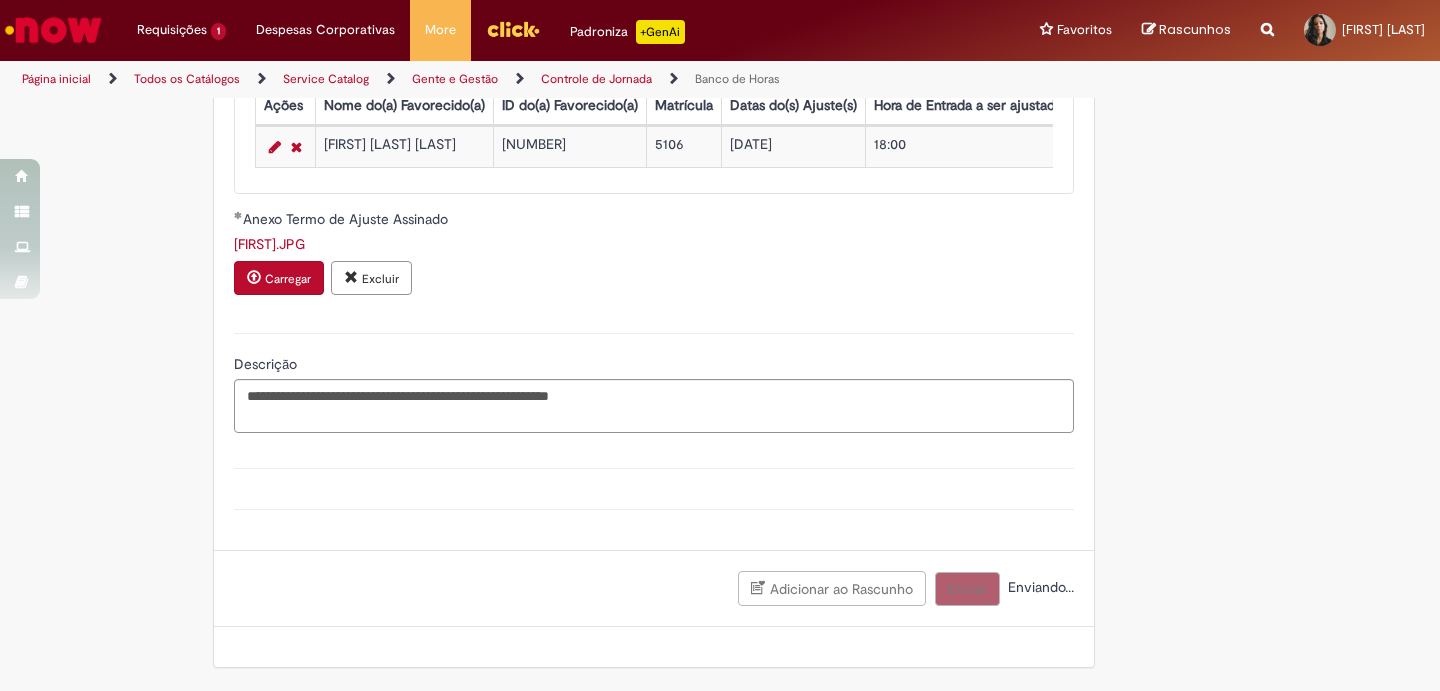 scroll, scrollTop: 1930, scrollLeft: 0, axis: vertical 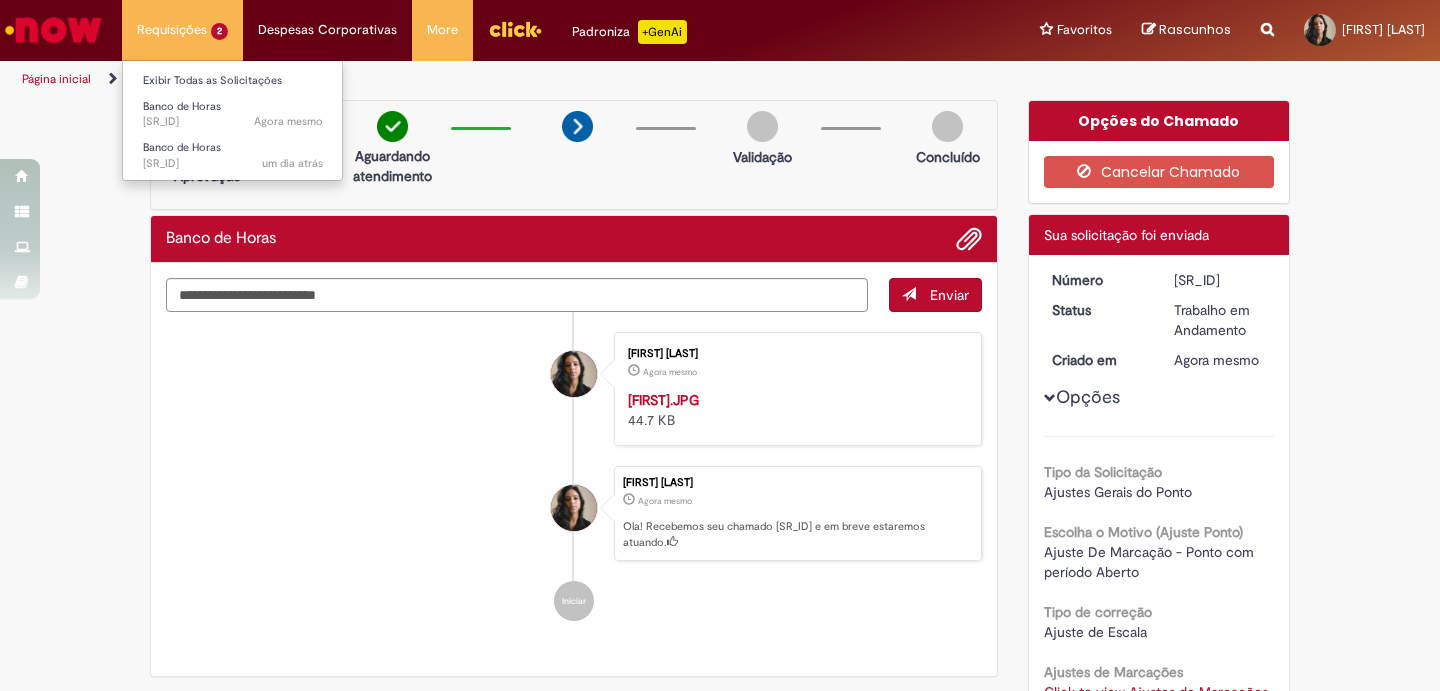 click on "Requisições   2
Exibir Todas as Solicitações
Banco de Horas
Agora mesmo Agora mesmo  [SR_ID]
Banco de Horas
um dia atrás um dia atrás  [SR_ID]" at bounding box center [182, 30] 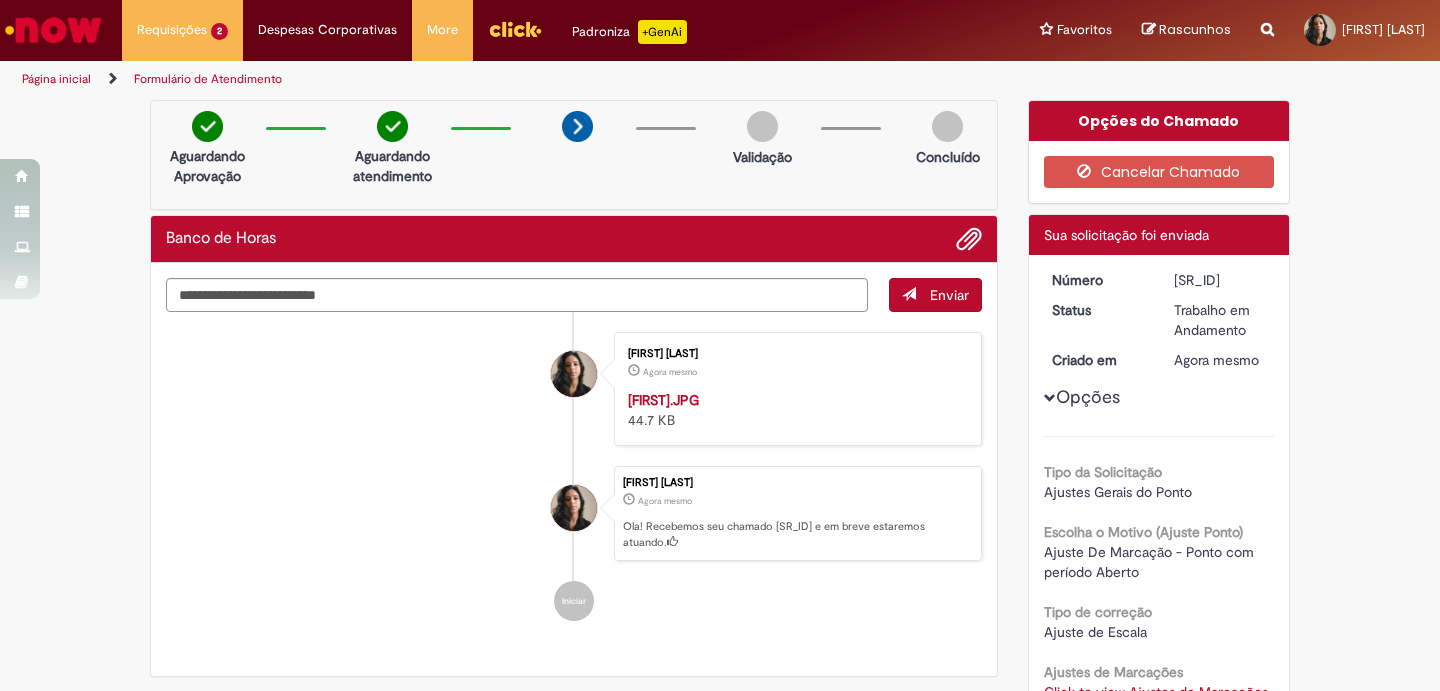 click on "Formulário de Atendimento" at bounding box center (208, 79) 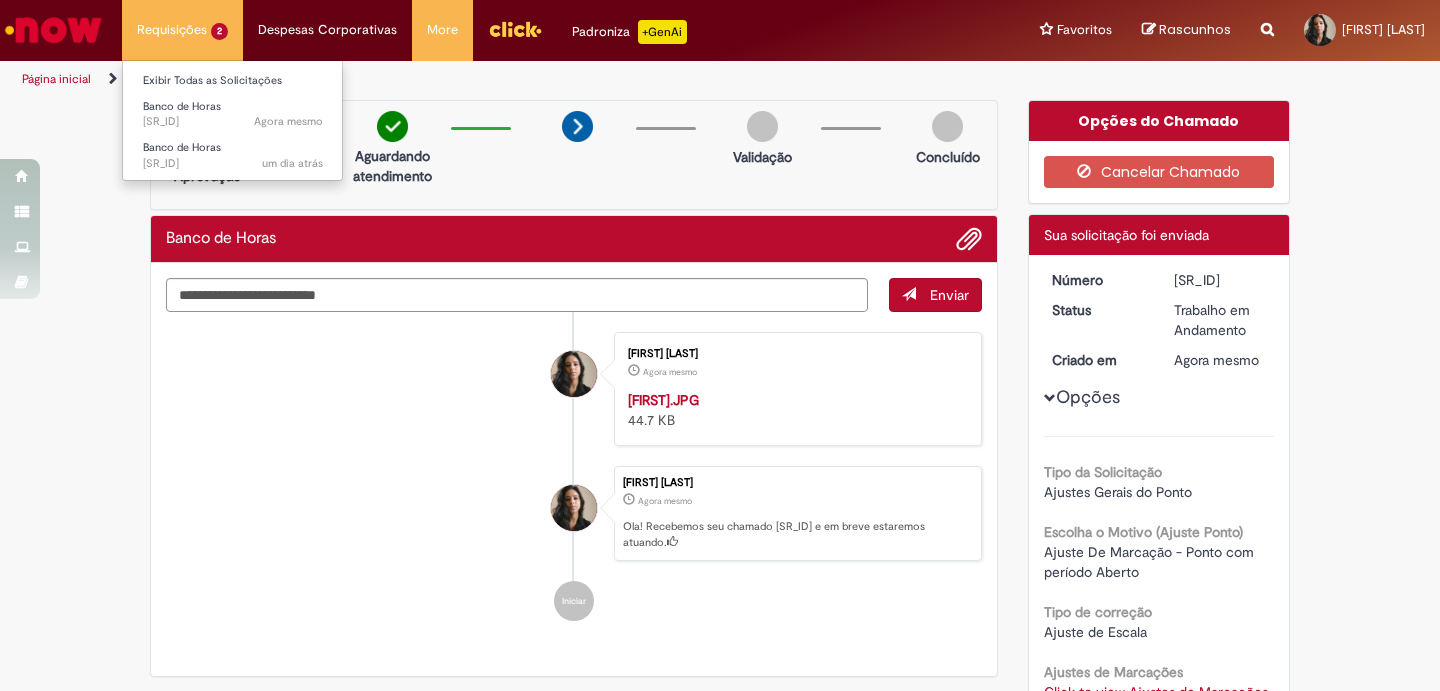 click on "Requisições   2
Exibir Todas as Solicitações
Banco de Horas
Agora mesmo Agora mesmo  [SR_ID]
Banco de Horas
um dia atrás um dia atrás  [SR_ID]" at bounding box center (182, 30) 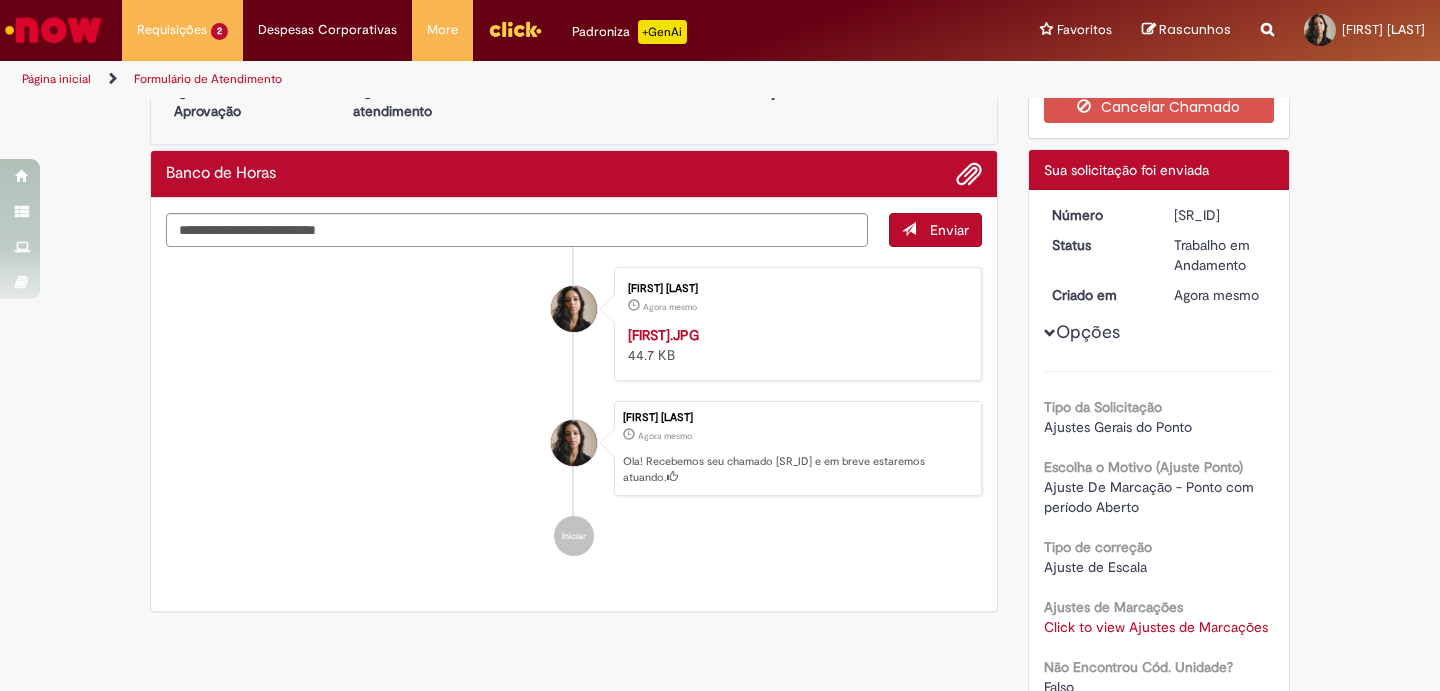 scroll, scrollTop: 68, scrollLeft: 0, axis: vertical 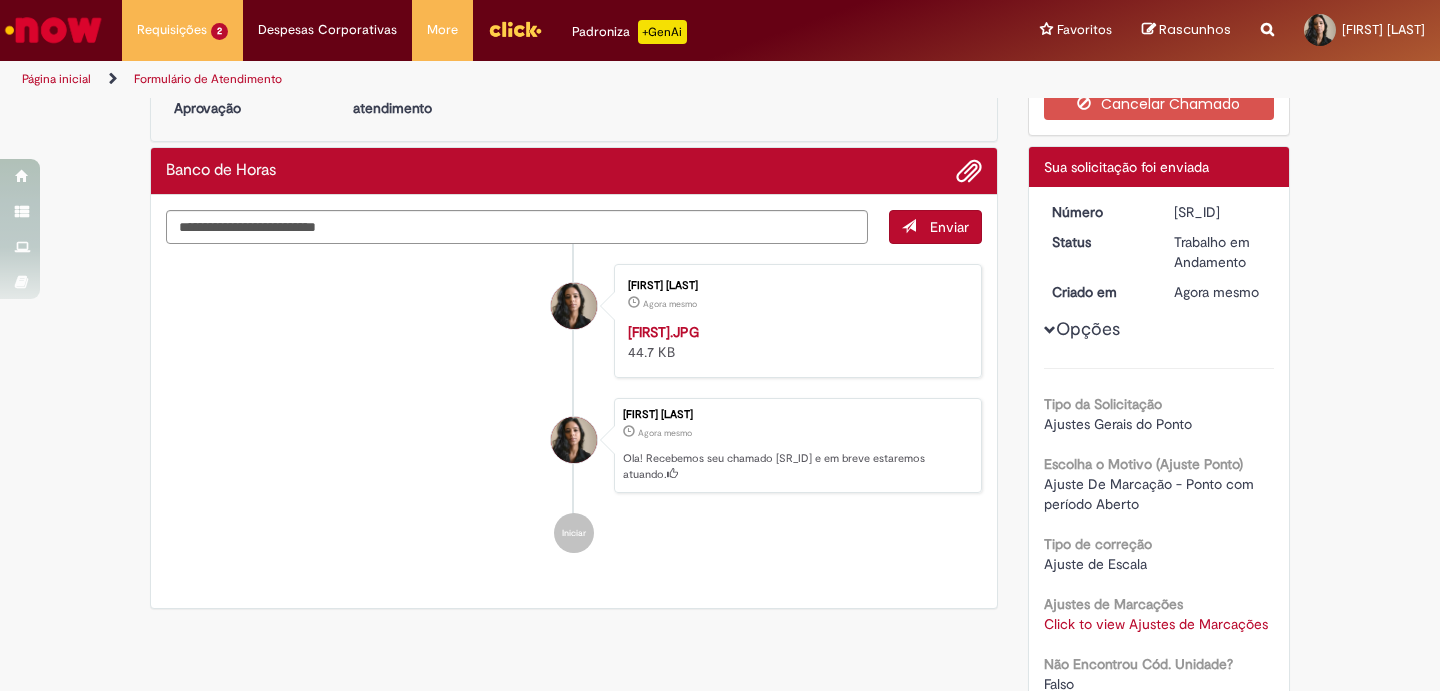 click on "Página inicial" at bounding box center (56, 79) 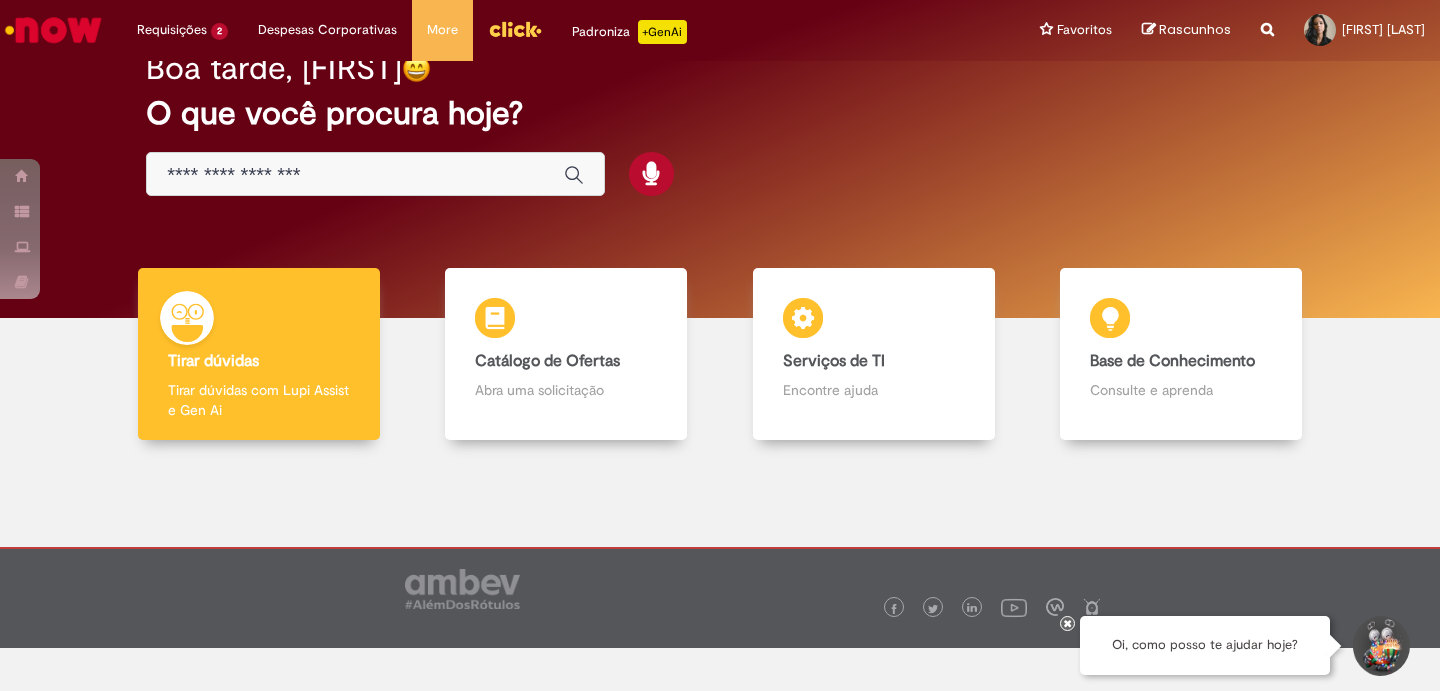 scroll, scrollTop: 0, scrollLeft: 0, axis: both 